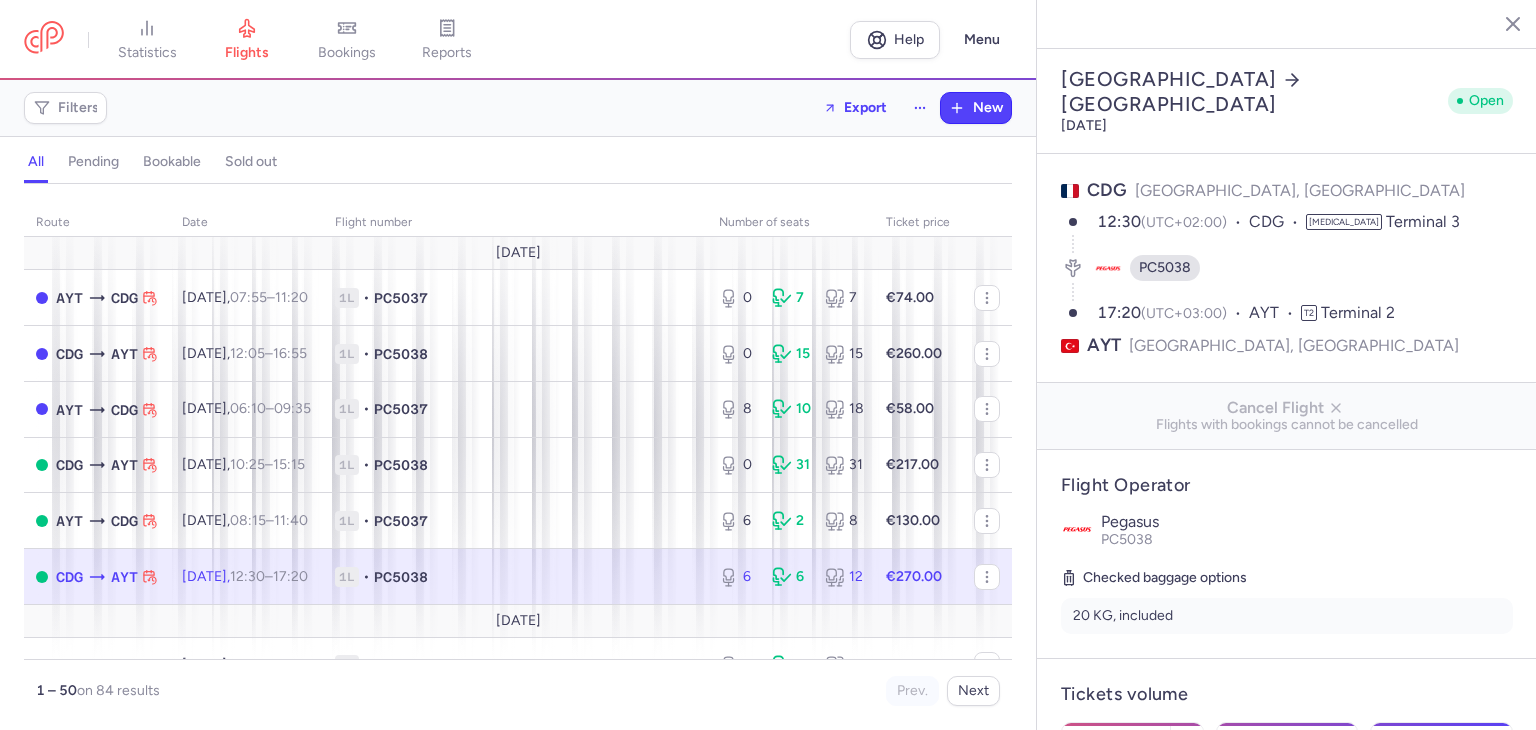 select on "hours" 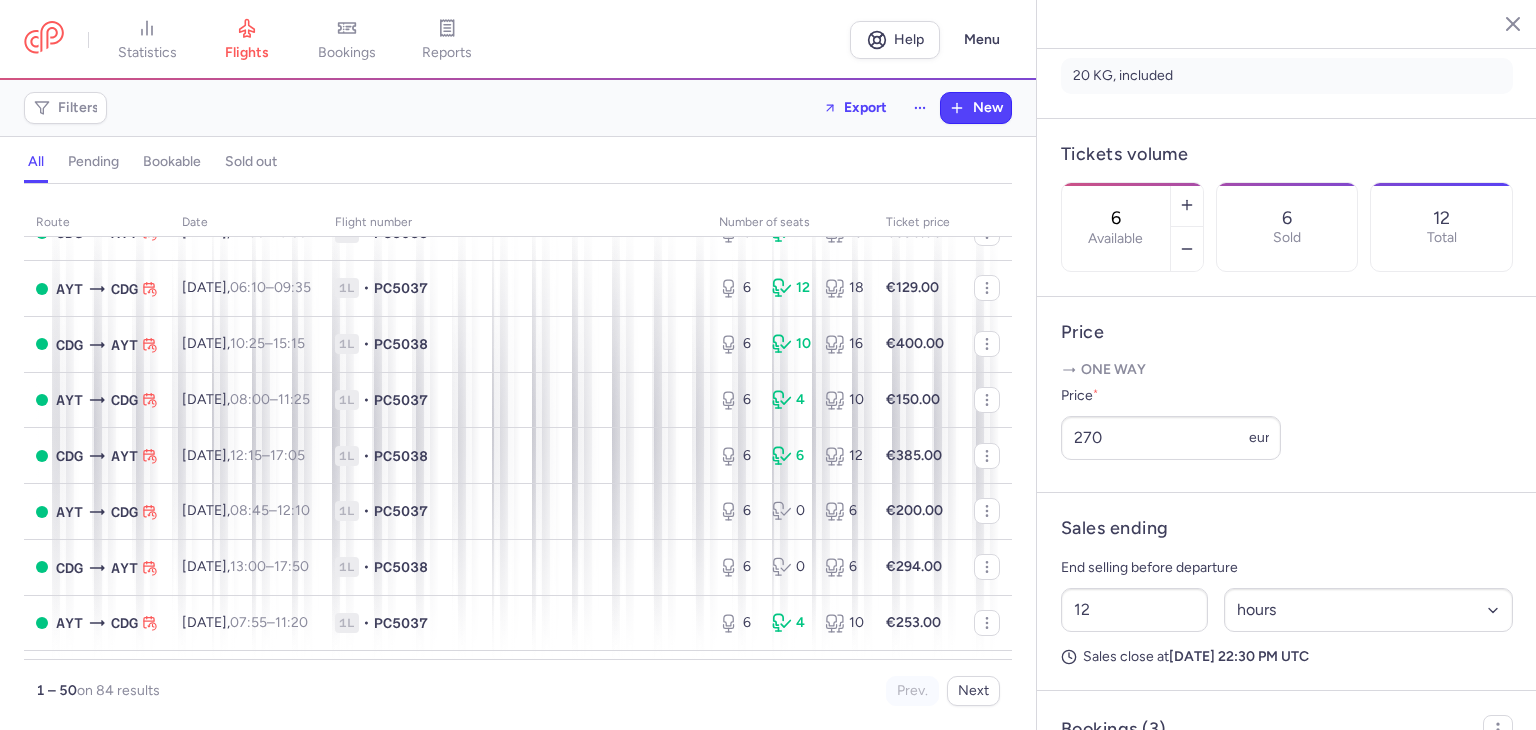 scroll, scrollTop: 733, scrollLeft: 0, axis: vertical 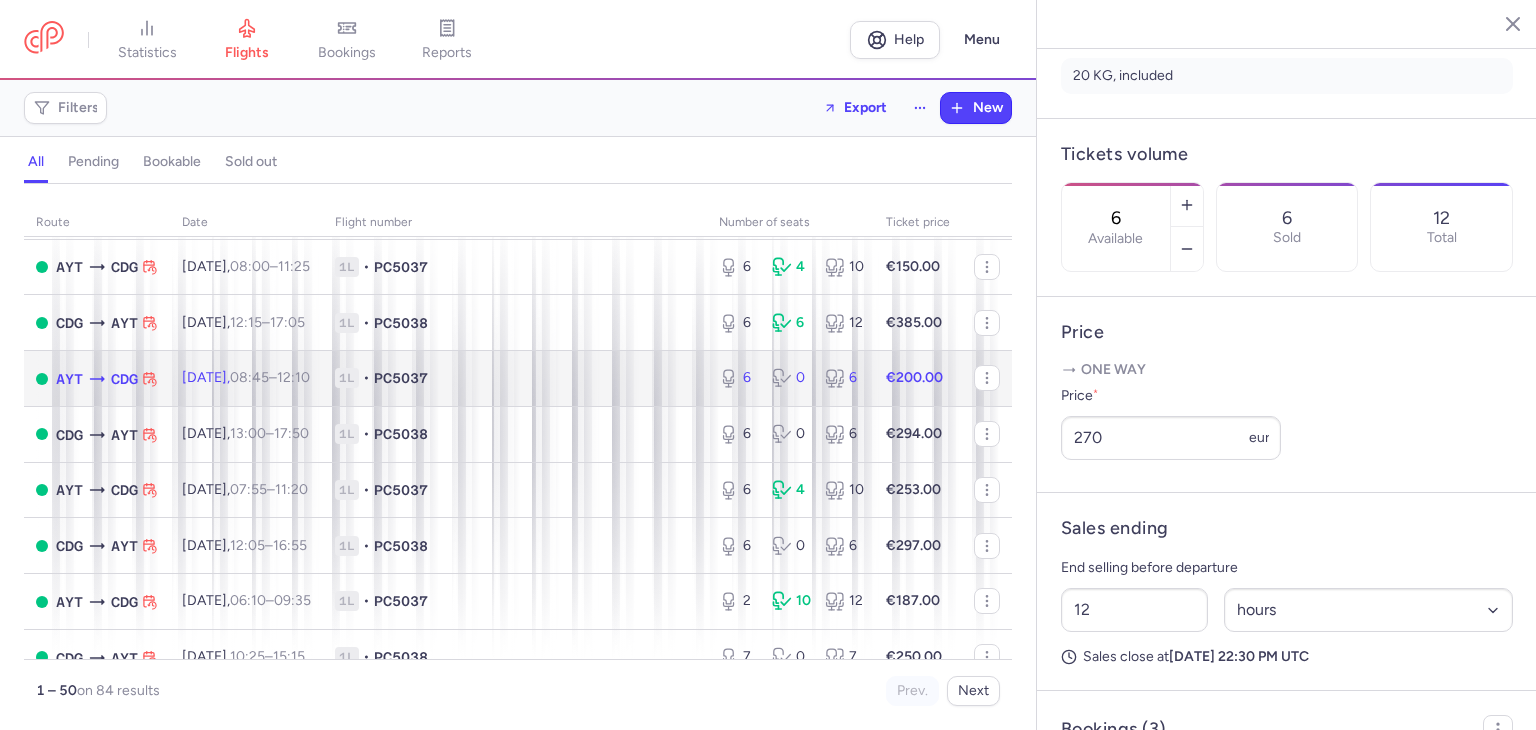 click on "PC5037" at bounding box center (401, 378) 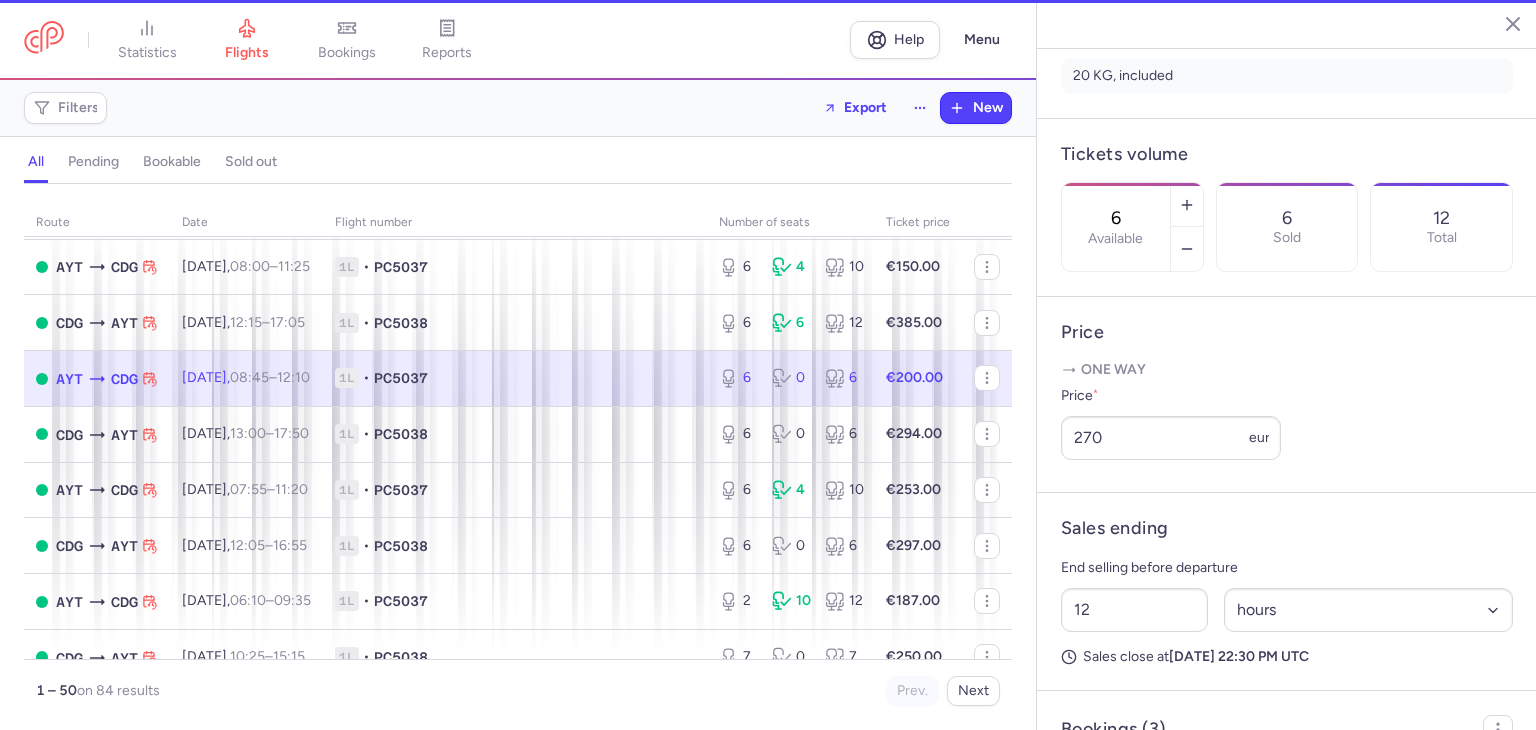 scroll, scrollTop: 524, scrollLeft: 0, axis: vertical 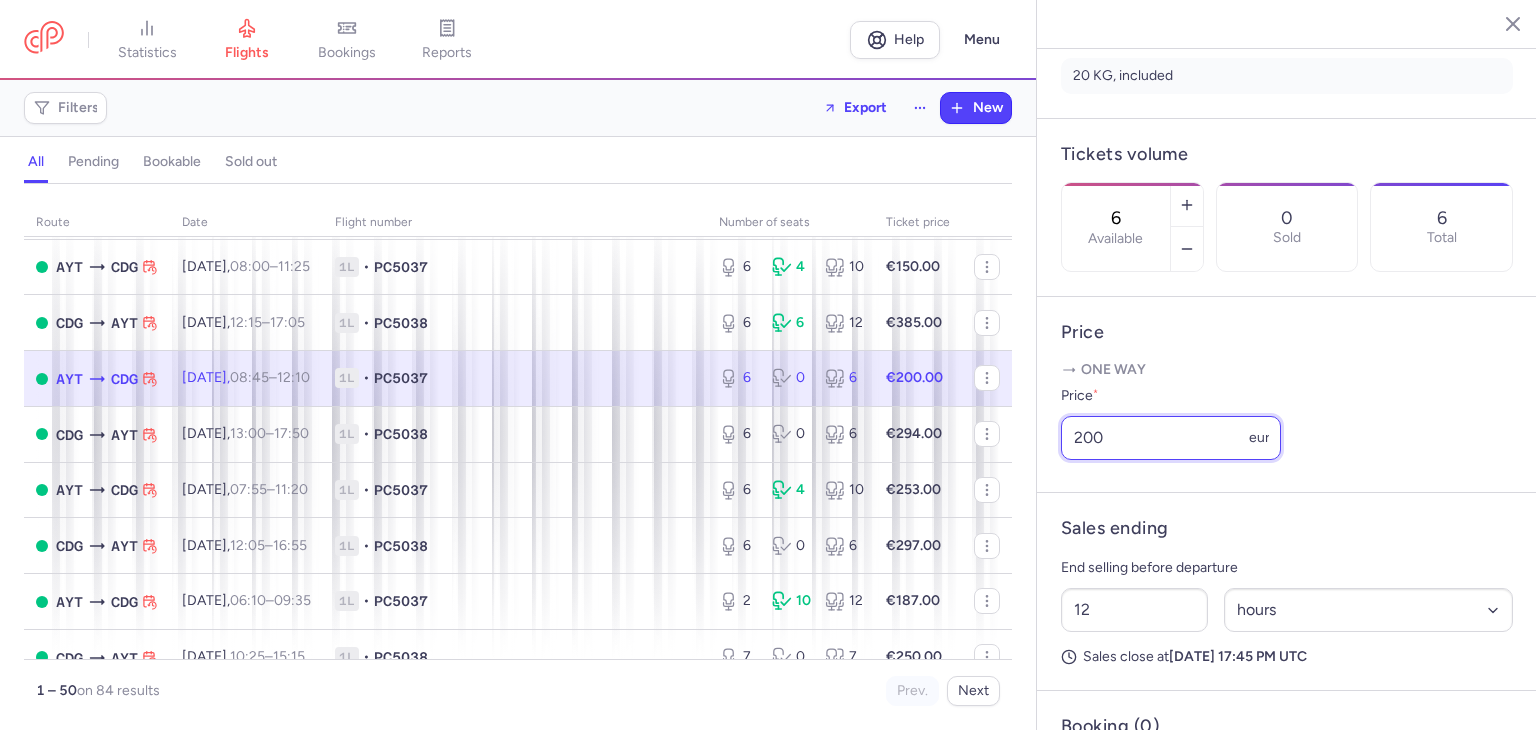 drag, startPoint x: 1141, startPoint y: 464, endPoint x: 1020, endPoint y: 458, distance: 121.14867 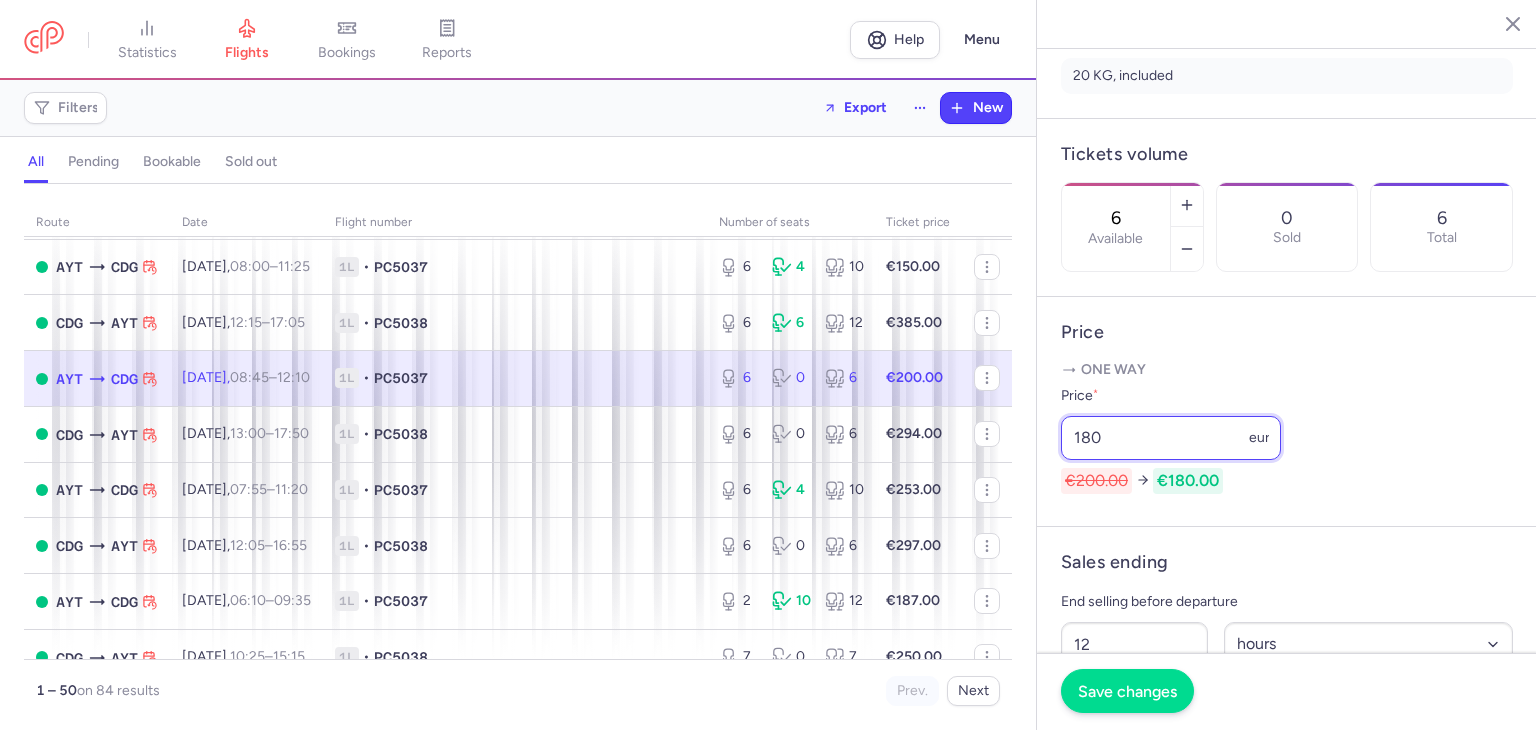 type on "180" 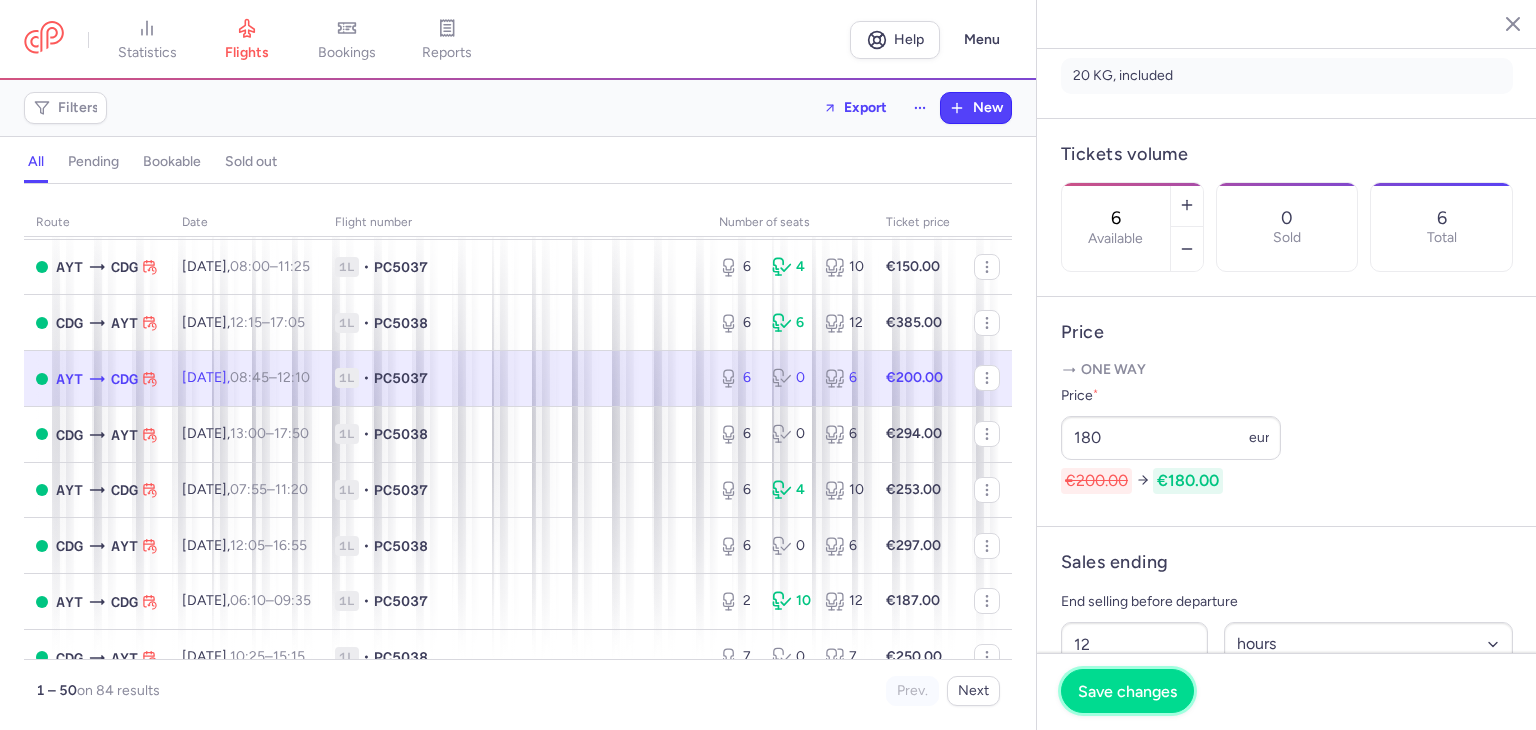 click on "Save changes" at bounding box center (1127, 691) 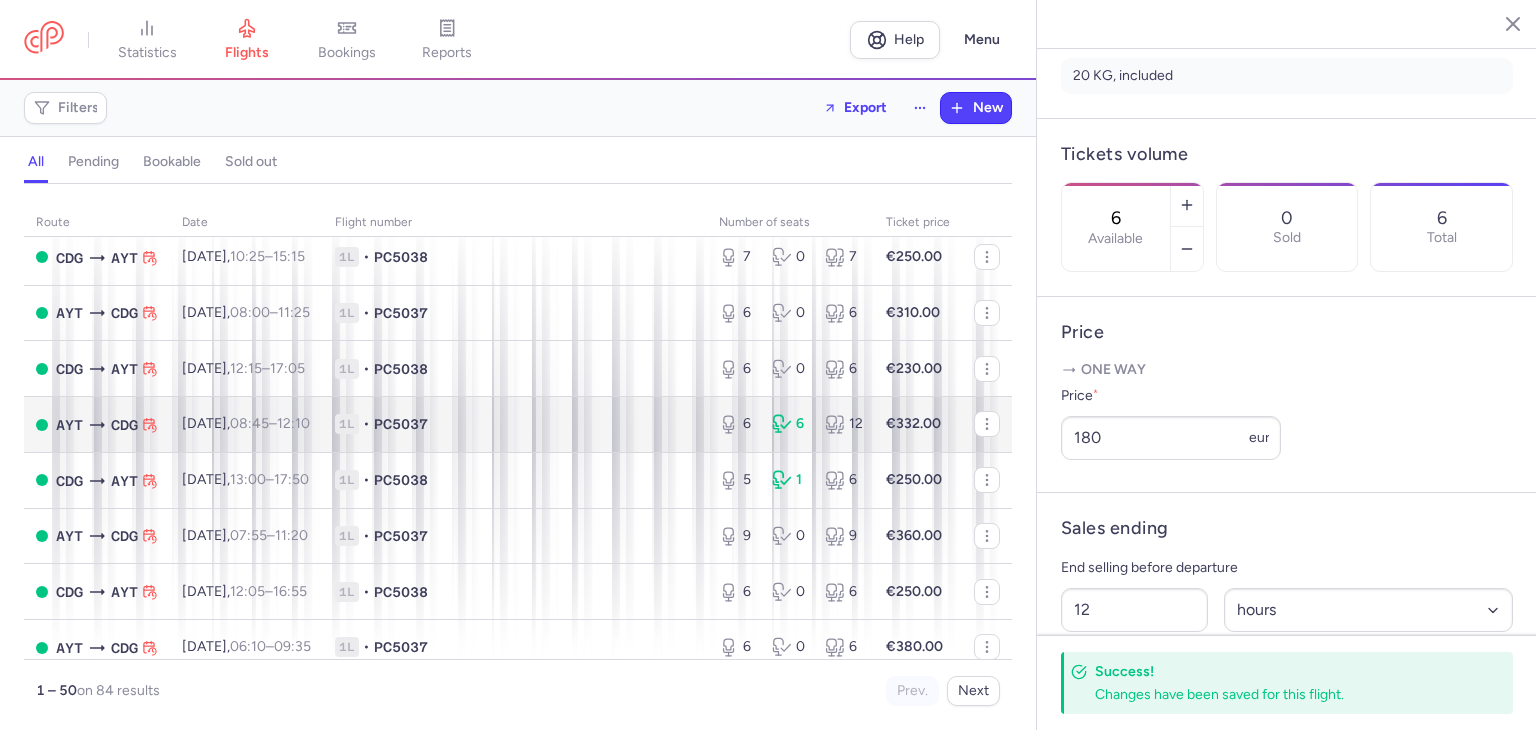 scroll, scrollTop: 1066, scrollLeft: 0, axis: vertical 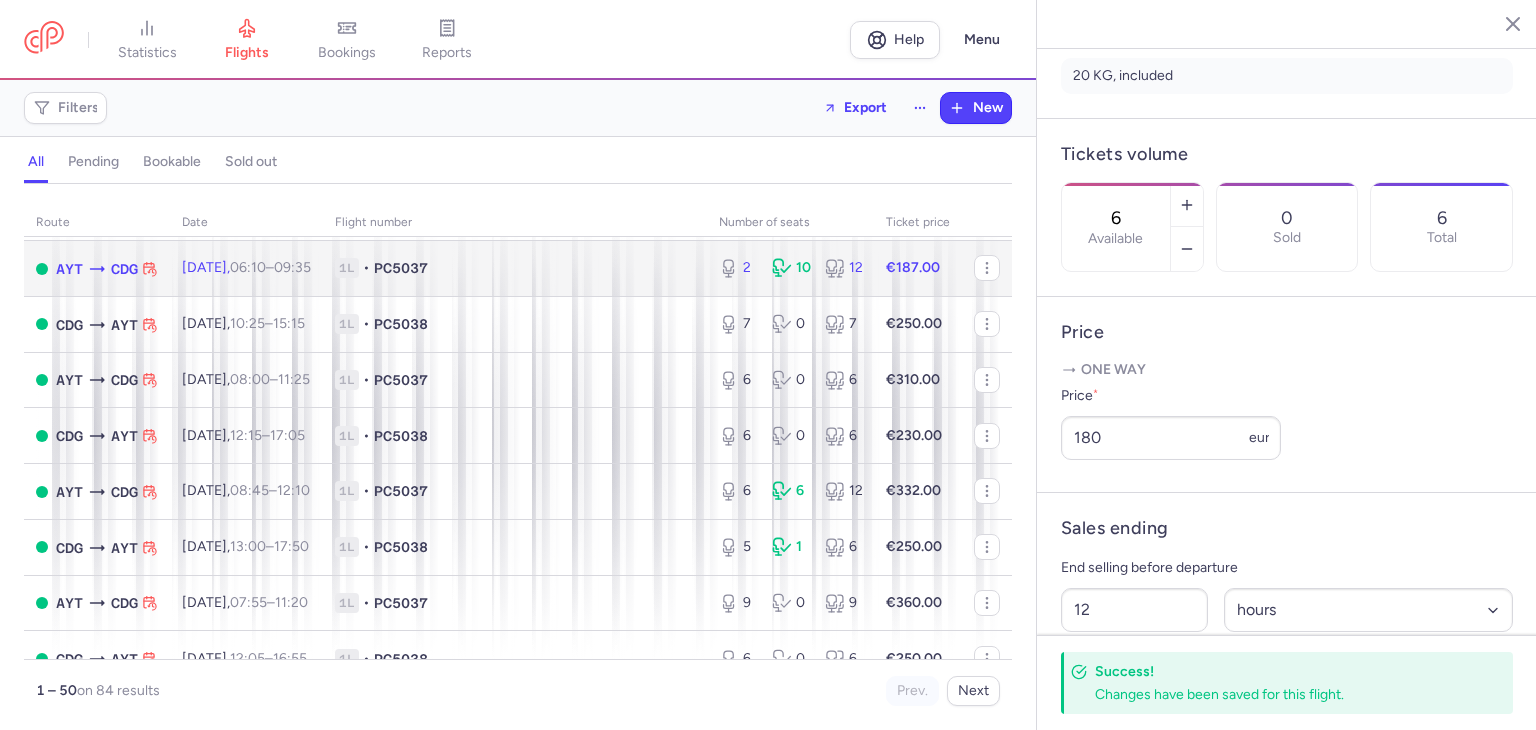 click on "1L • PC5037" at bounding box center [515, 268] 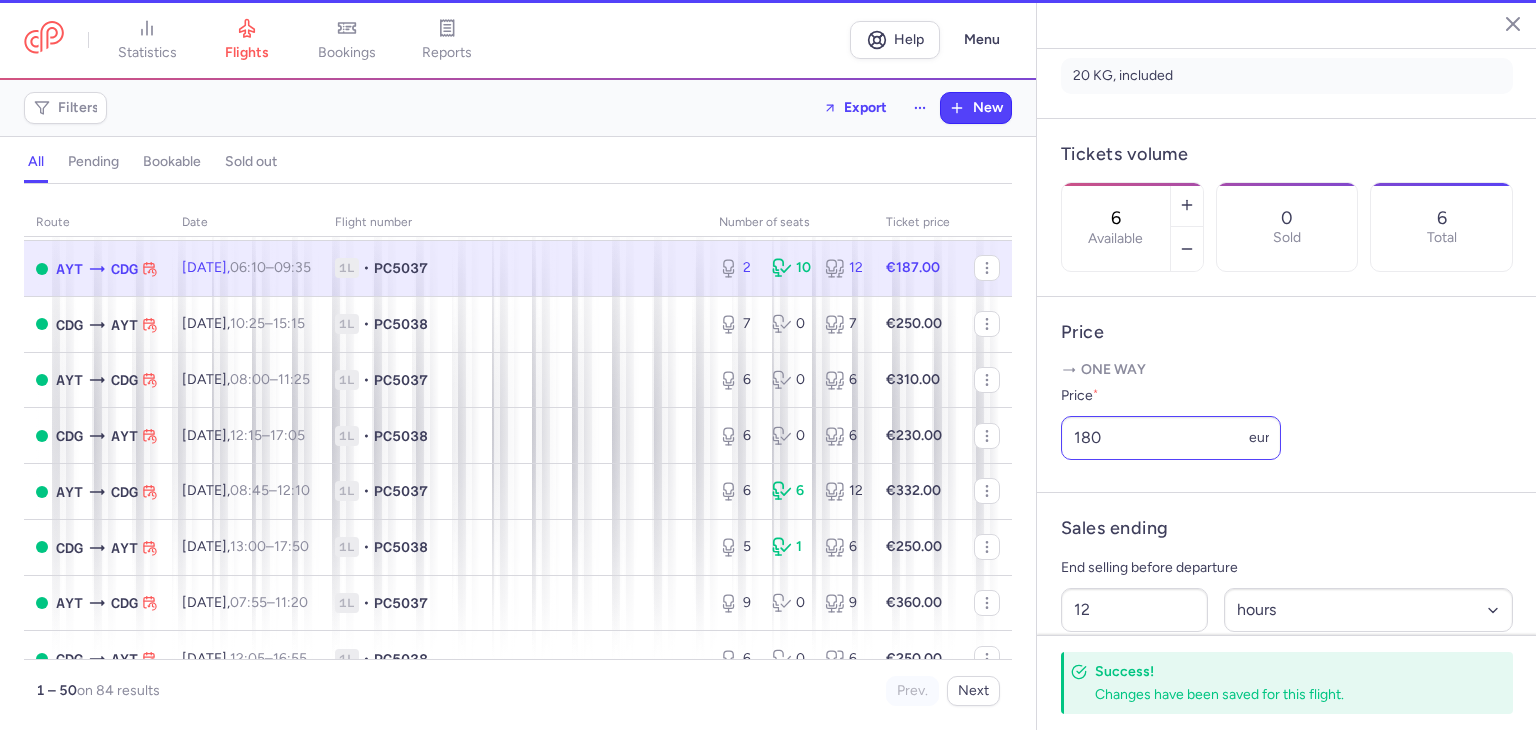 type on "2" 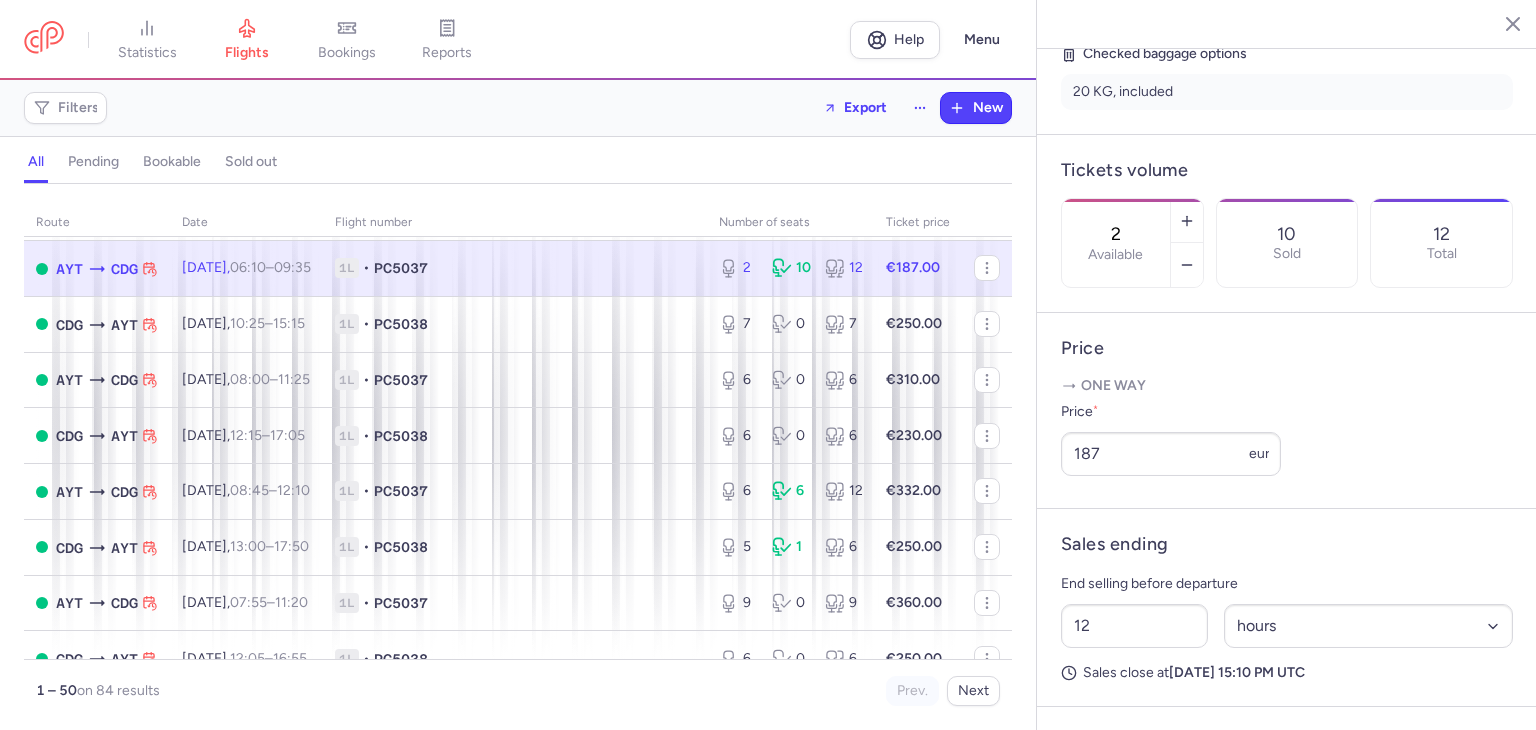 scroll, scrollTop: 540, scrollLeft: 0, axis: vertical 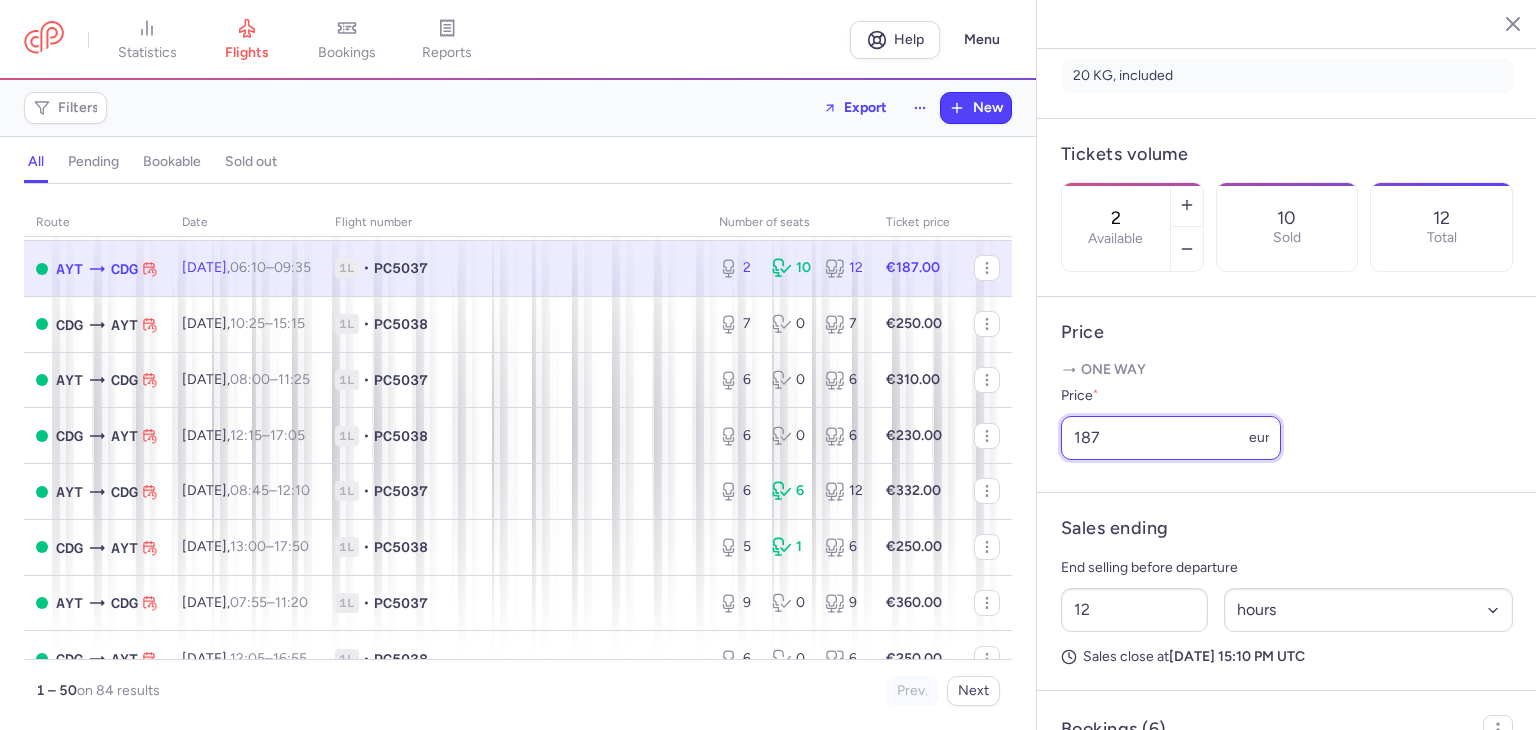 drag, startPoint x: 1144, startPoint y: 475, endPoint x: 1031, endPoint y: 469, distance: 113.15918 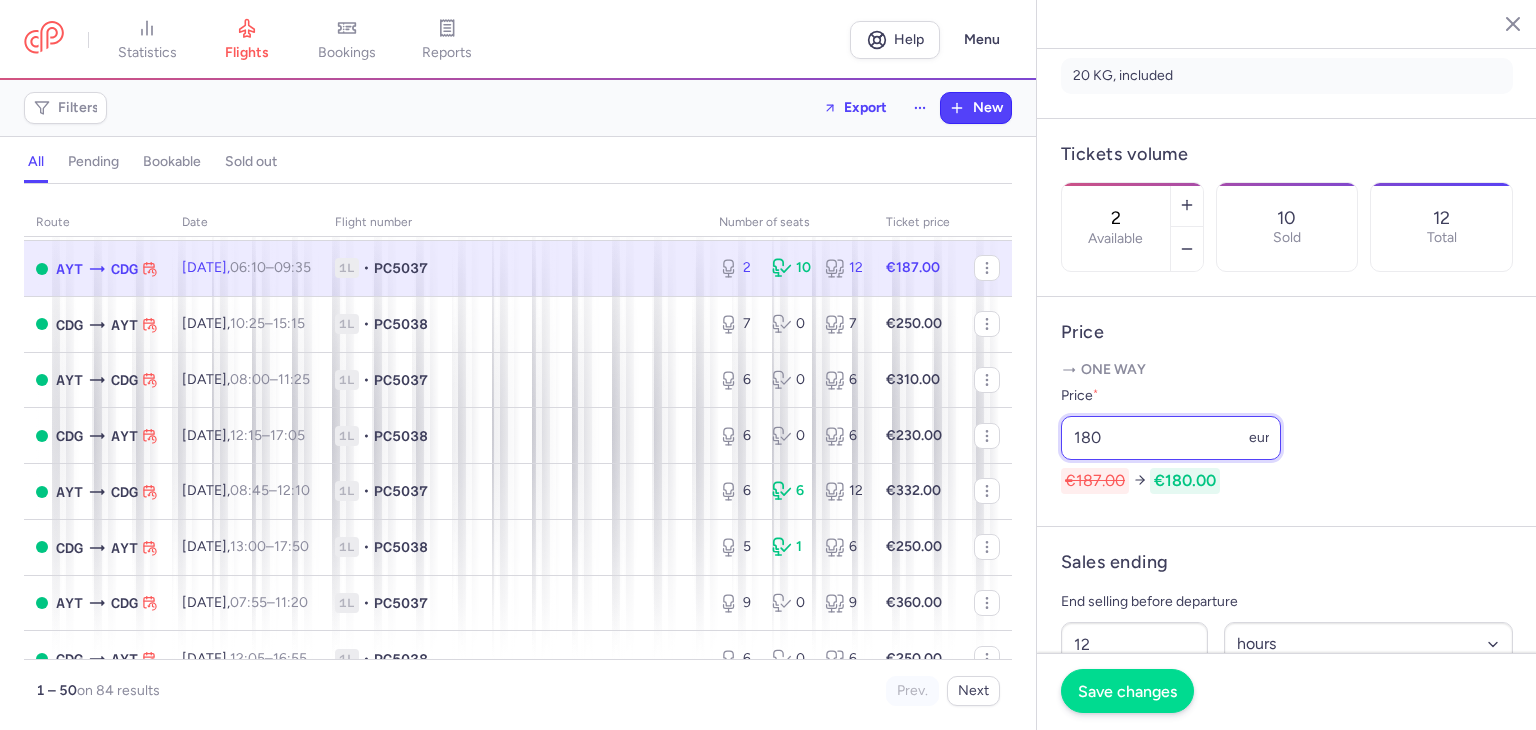 type on "180" 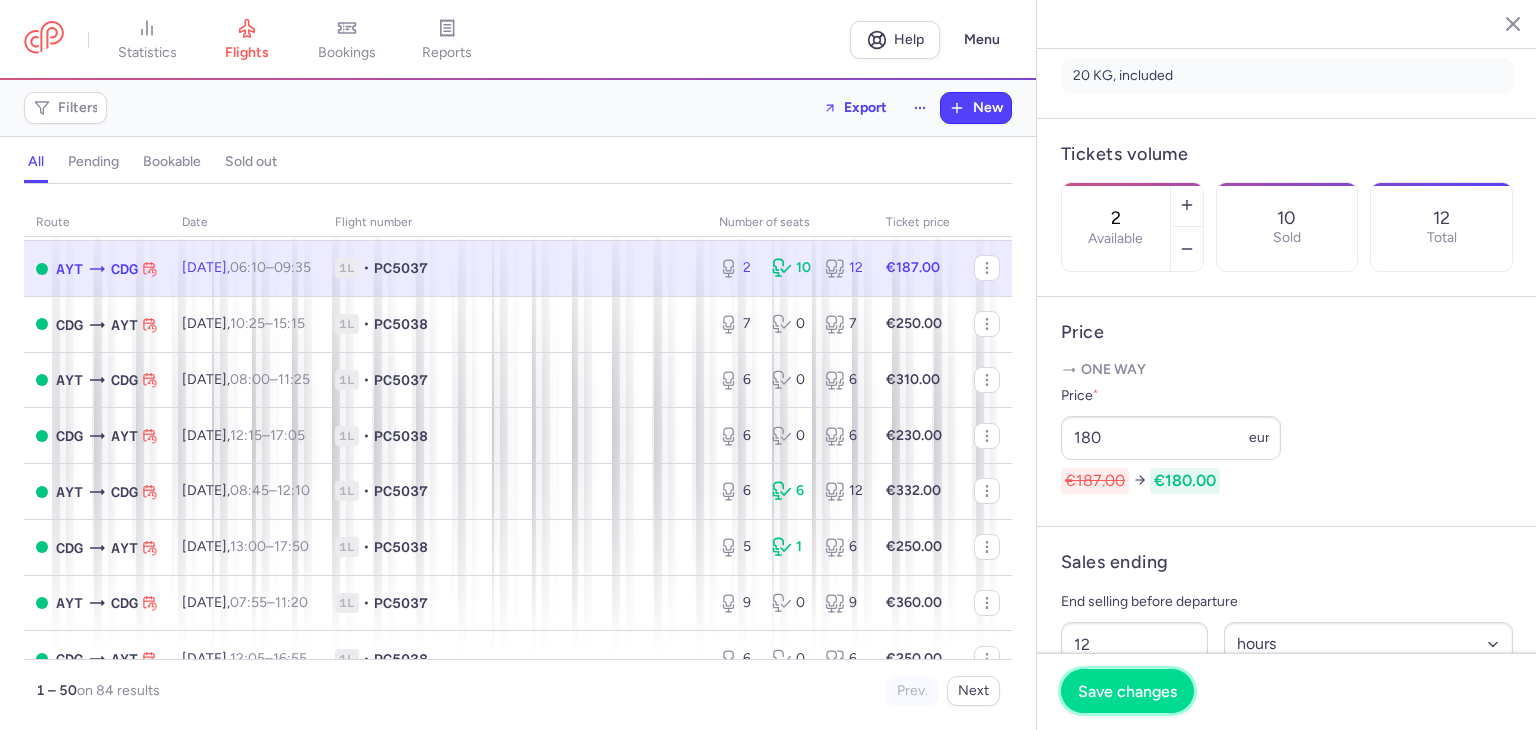 click on "Save changes" at bounding box center (1127, 691) 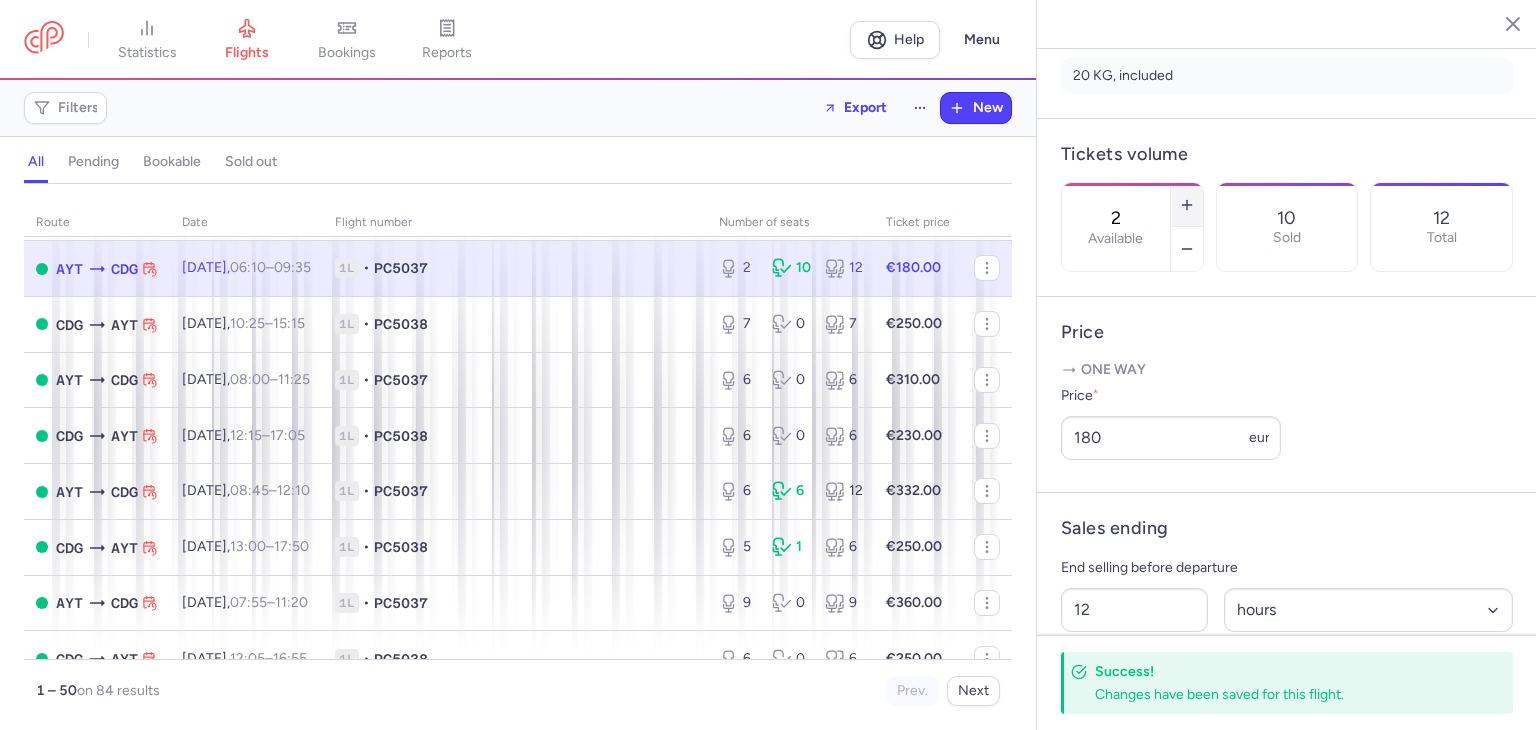 click 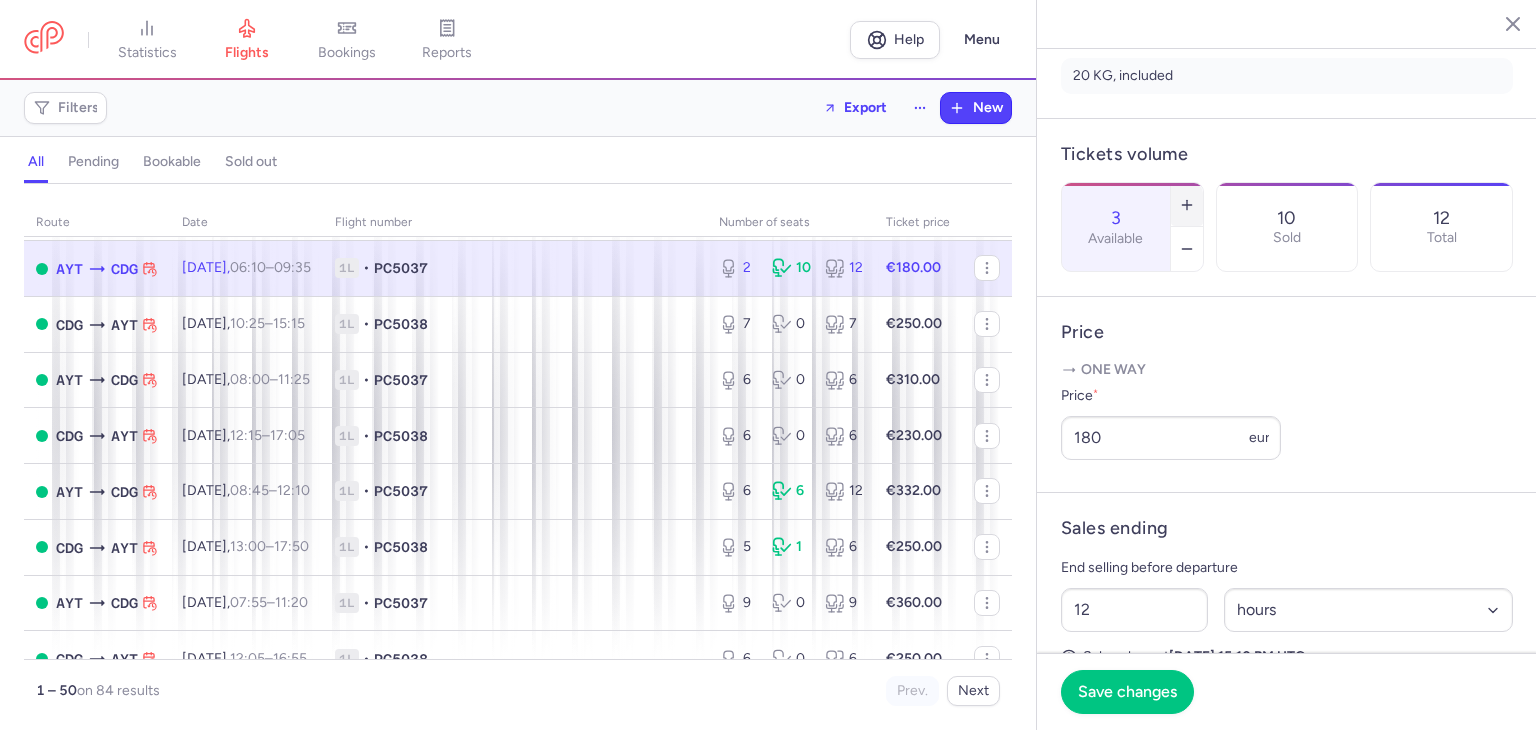 click 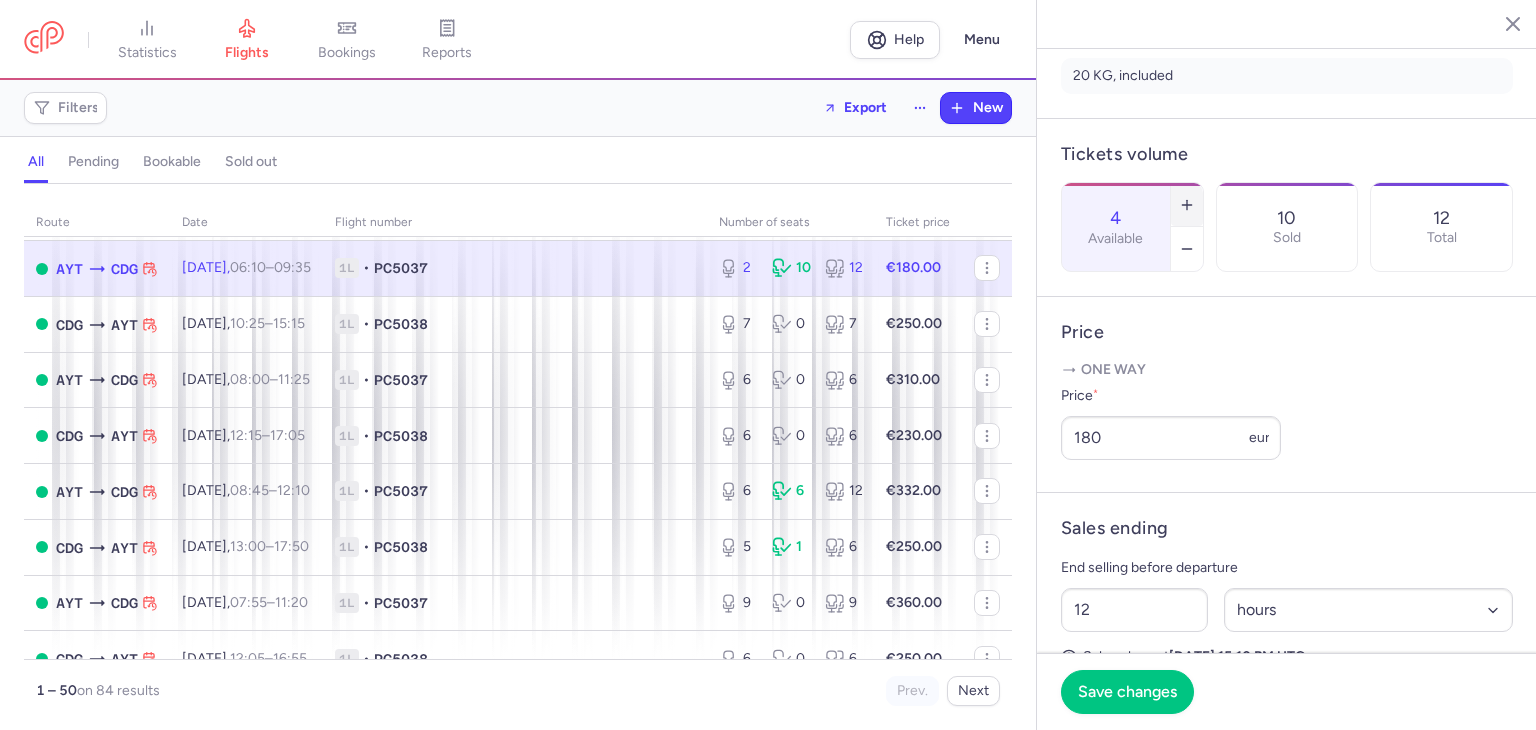 click 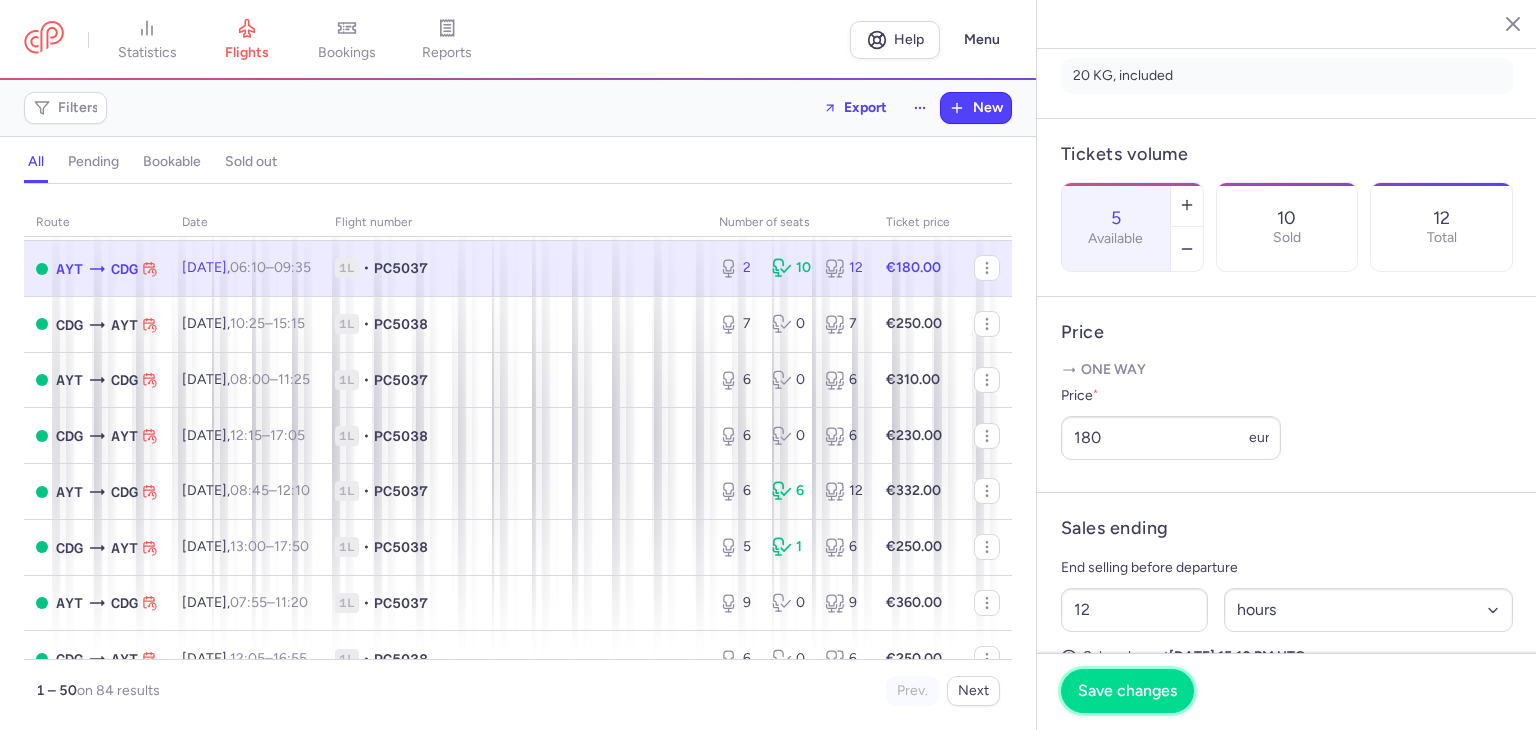click on "Save changes" at bounding box center (1127, 691) 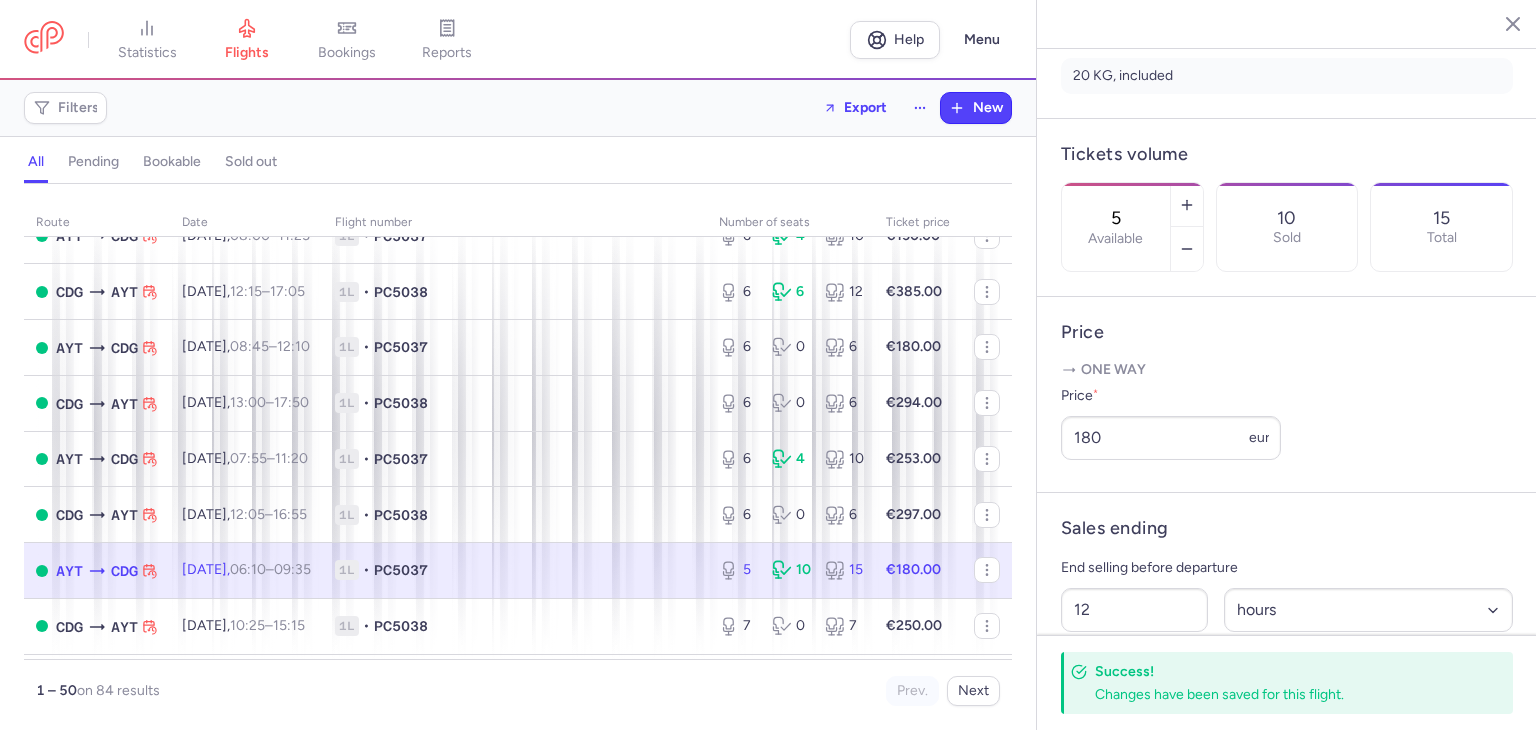 scroll, scrollTop: 733, scrollLeft: 0, axis: vertical 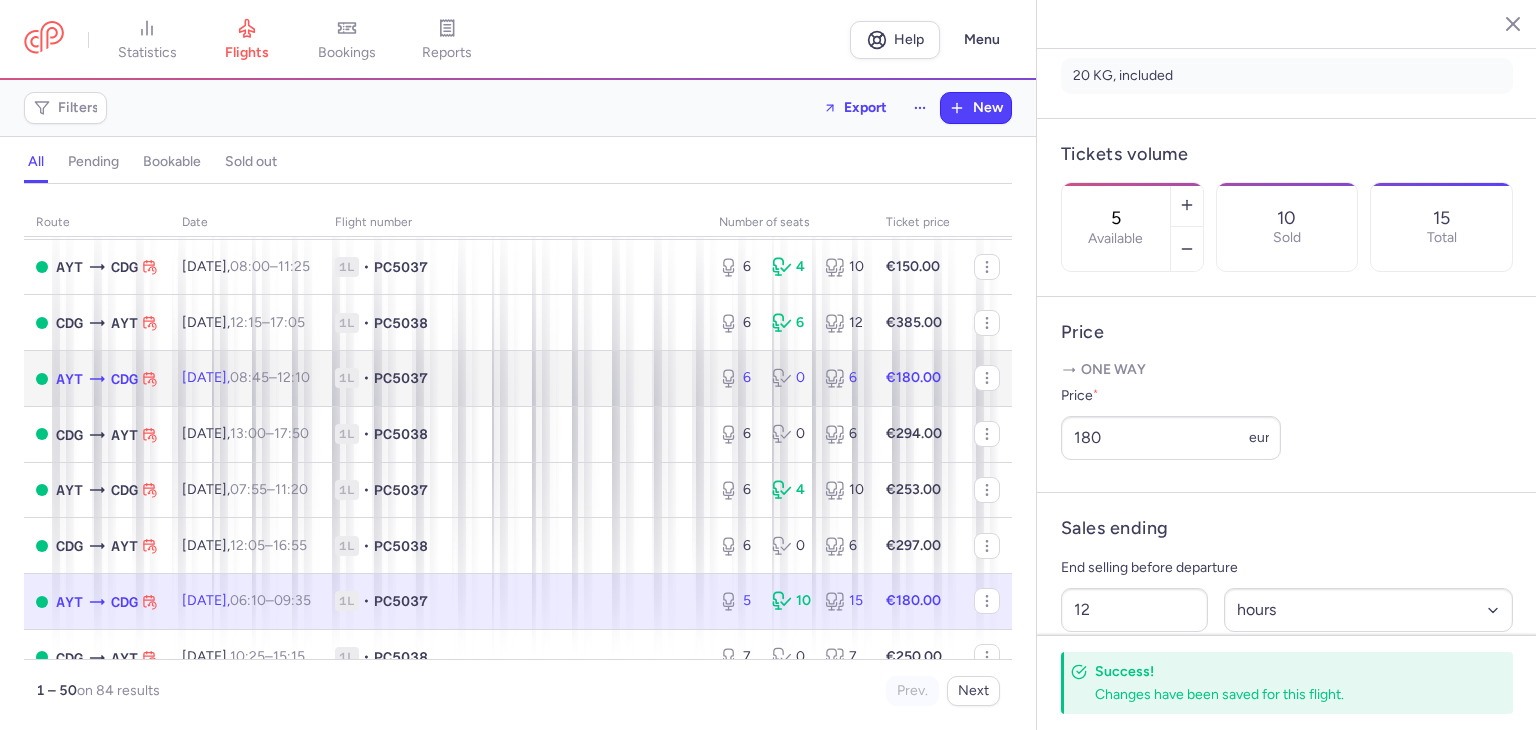 click on "1L • PC5037" at bounding box center (515, 379) 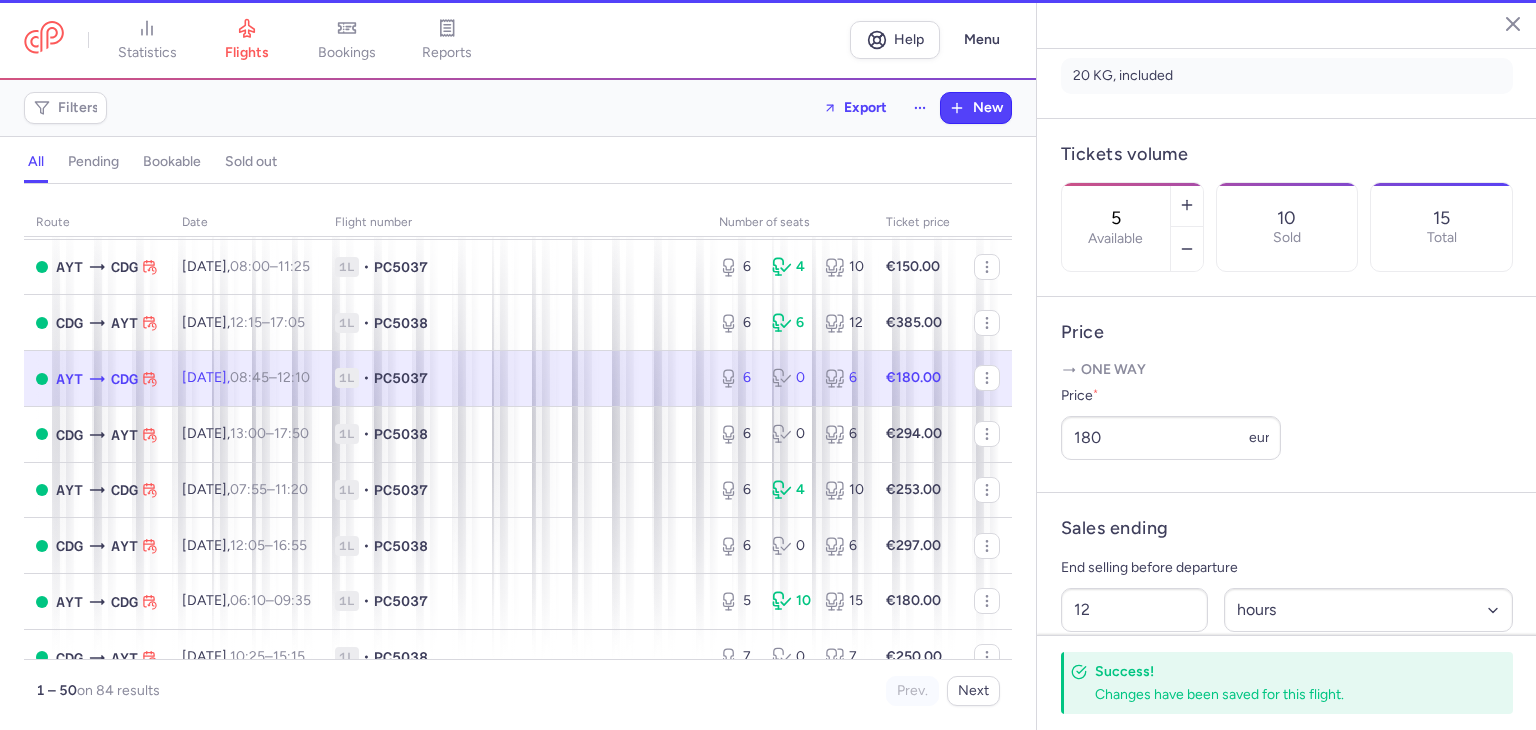 type on "6" 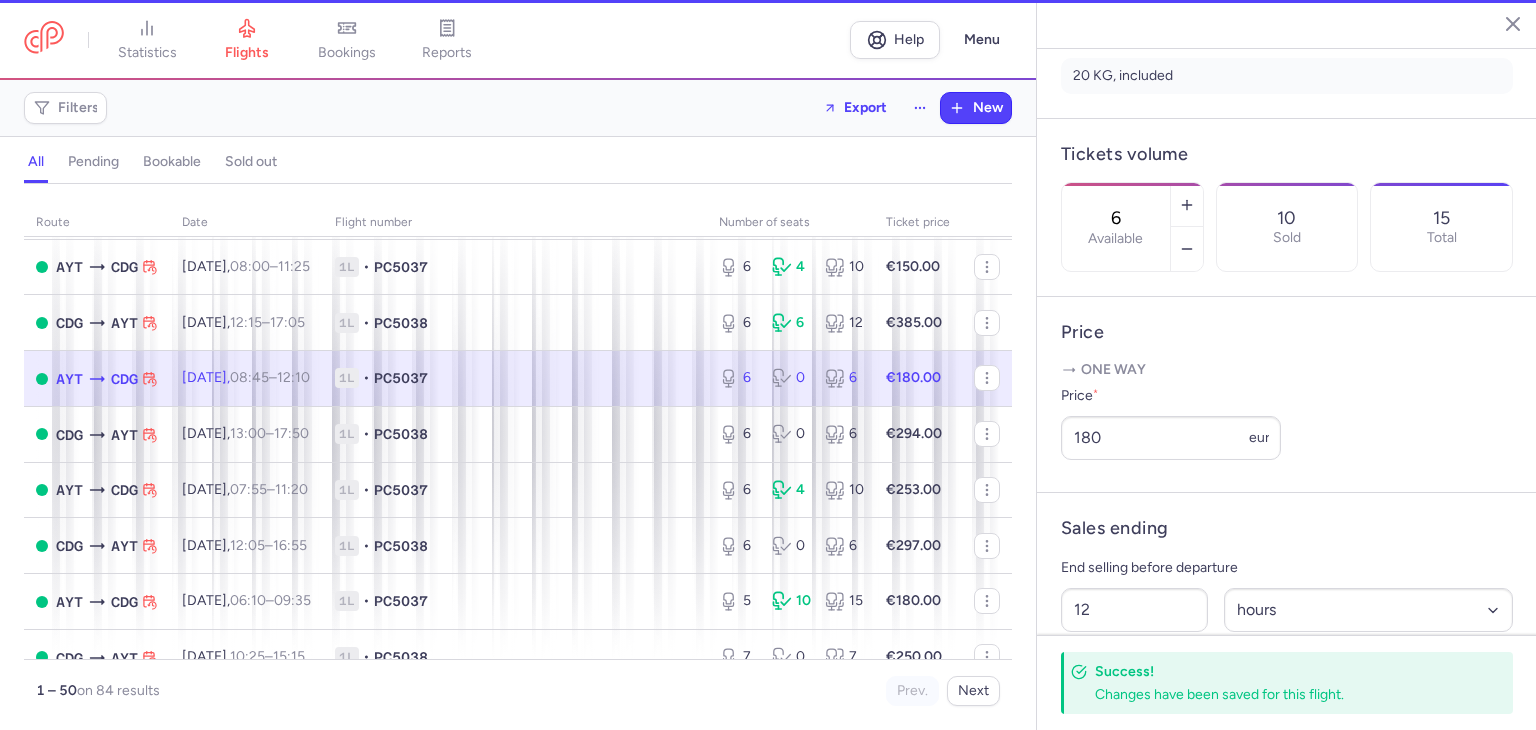 scroll, scrollTop: 524, scrollLeft: 0, axis: vertical 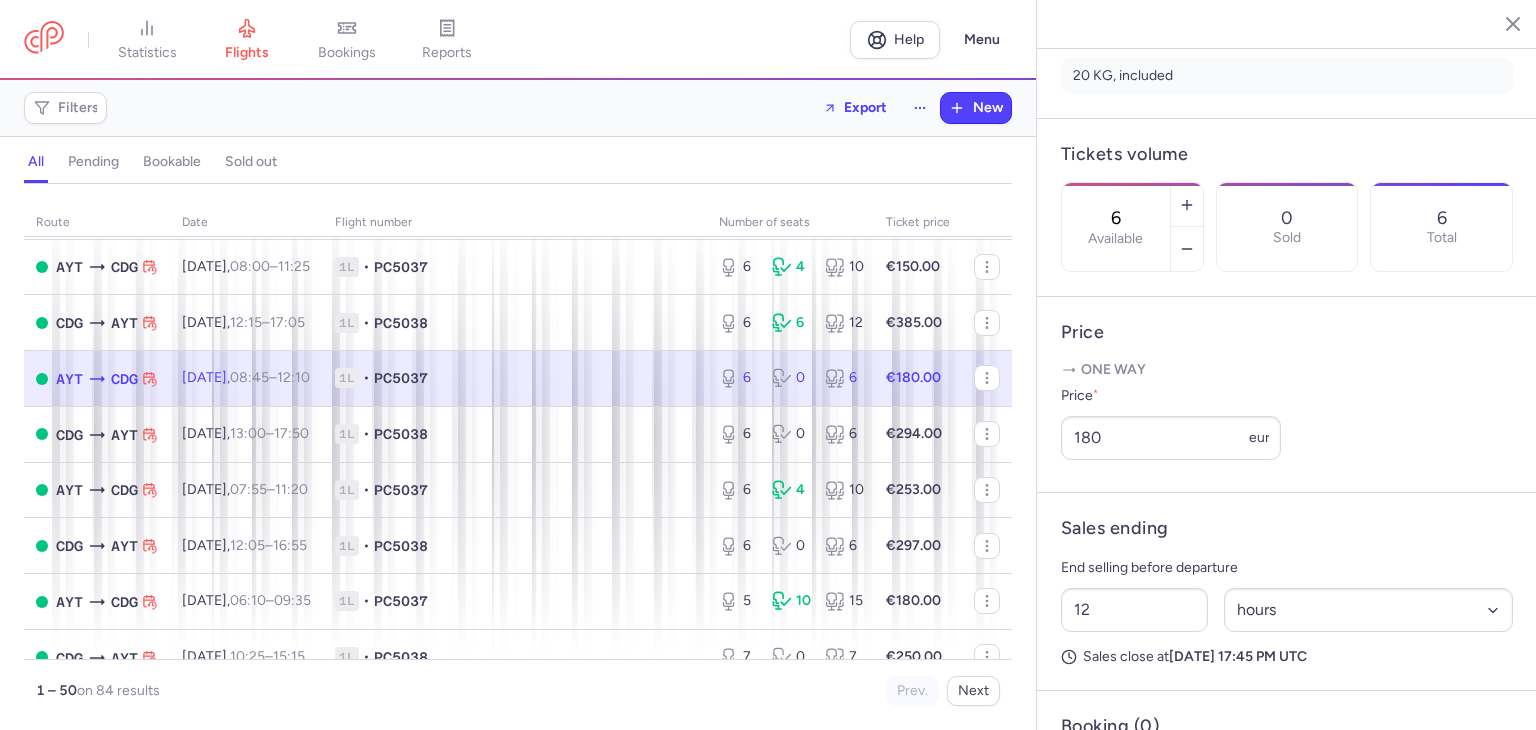 click on "Filters  Export  New" at bounding box center [518, 108] 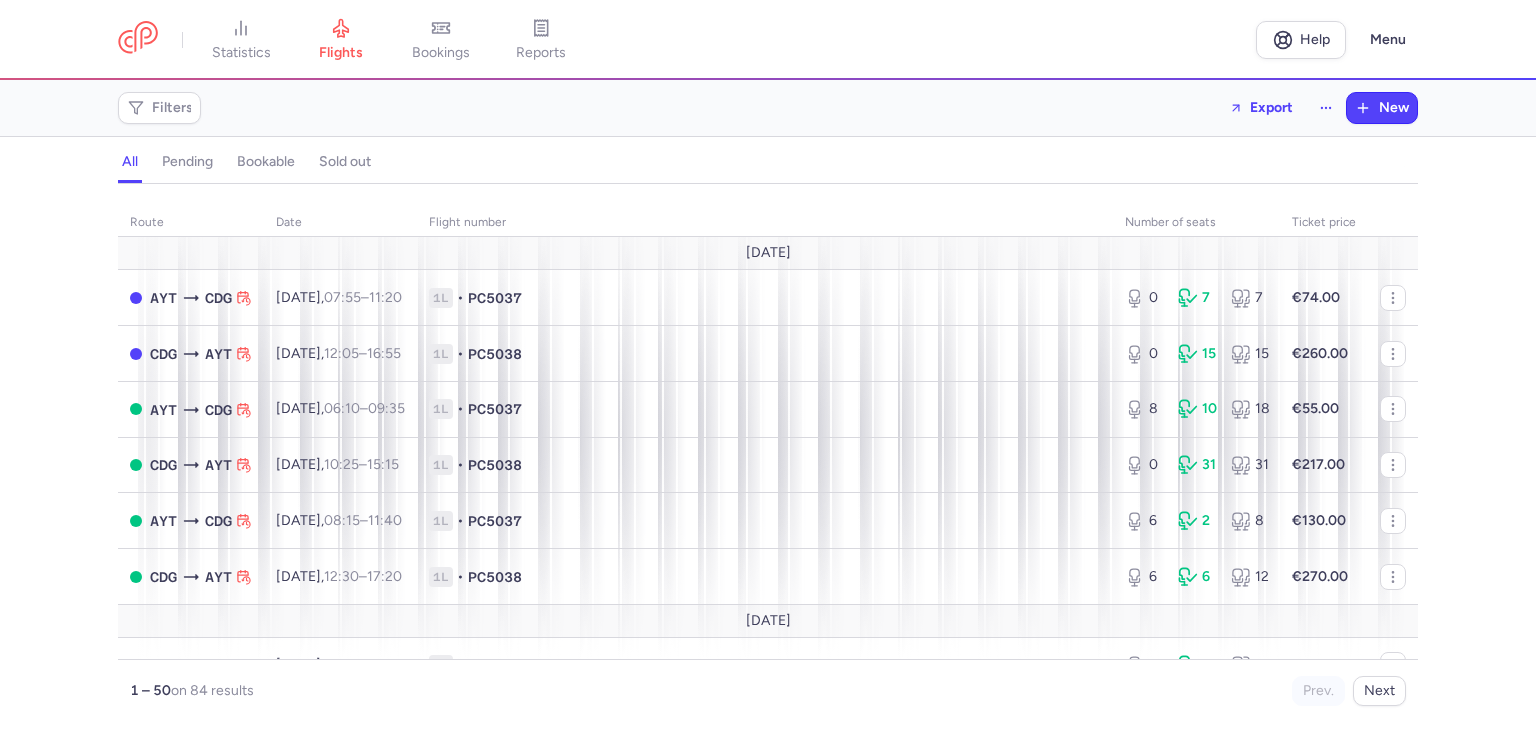 scroll, scrollTop: 0, scrollLeft: 0, axis: both 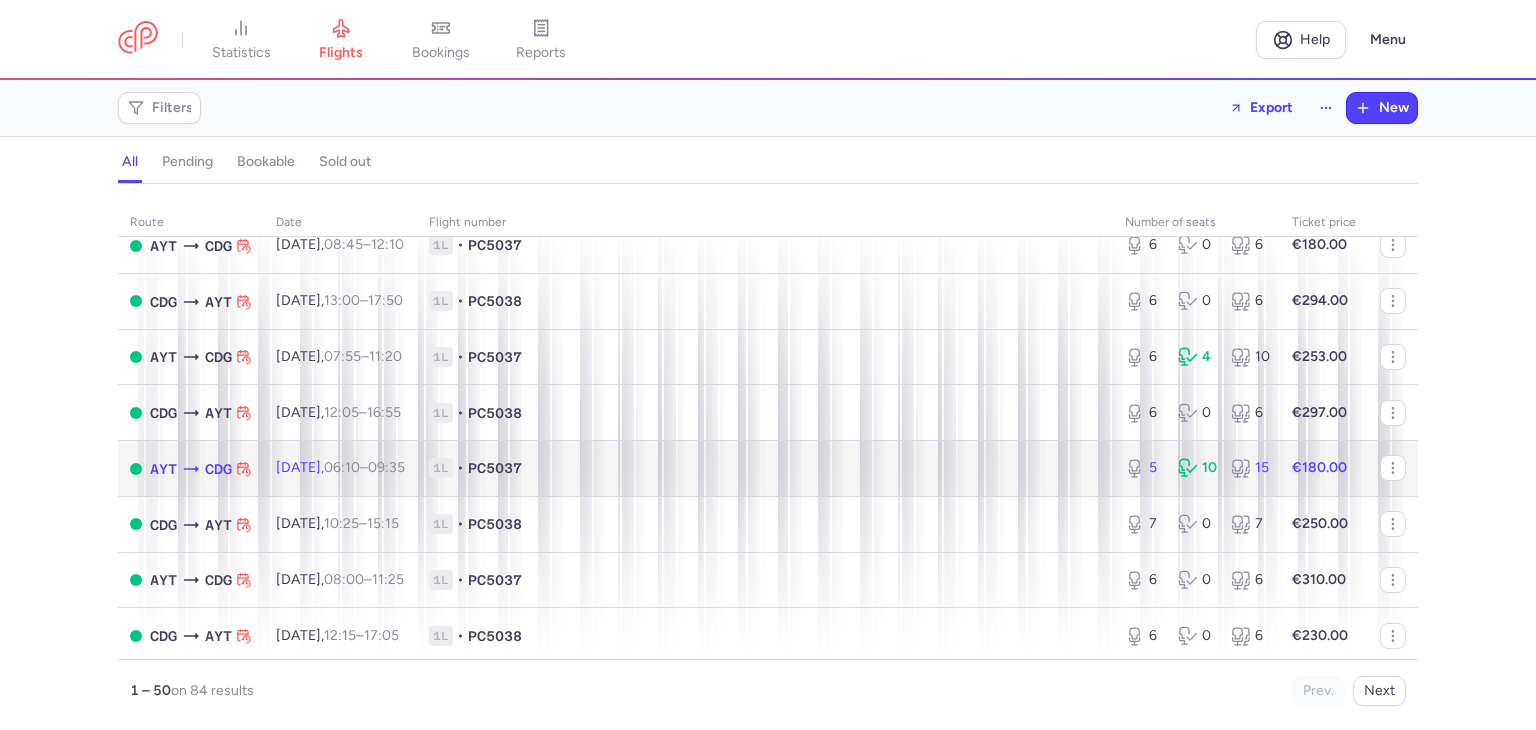 click on "1L • PC5037" at bounding box center (765, 469) 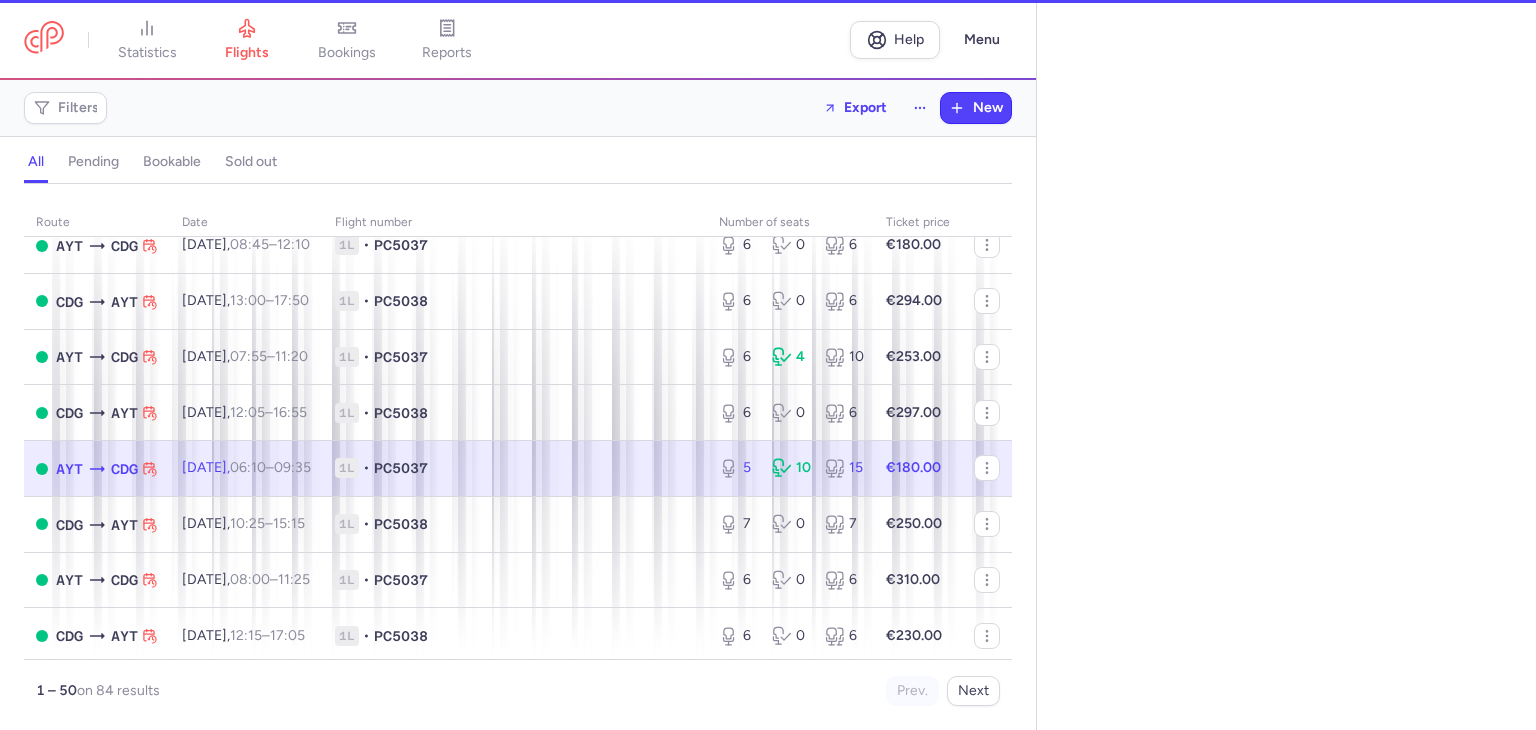 select on "hours" 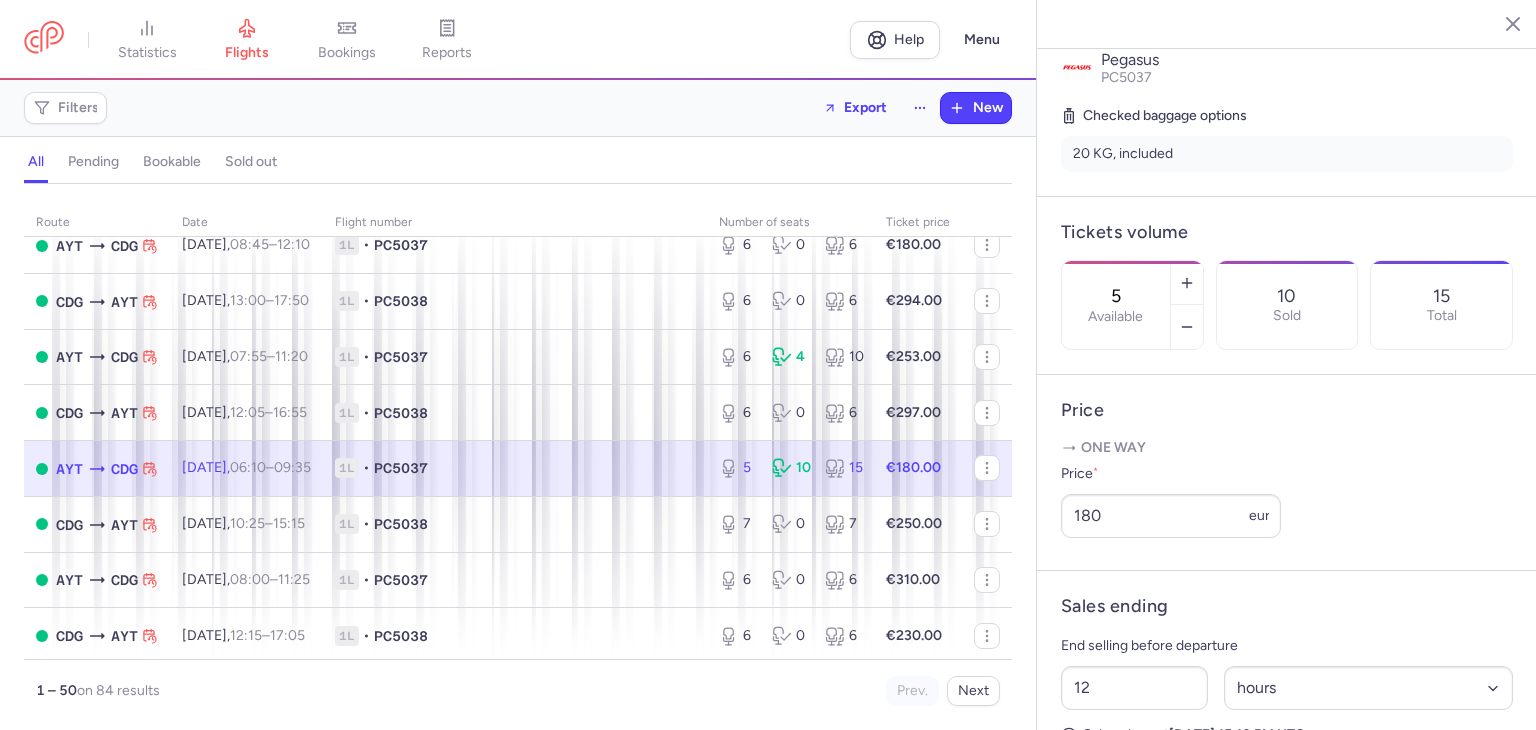scroll, scrollTop: 466, scrollLeft: 0, axis: vertical 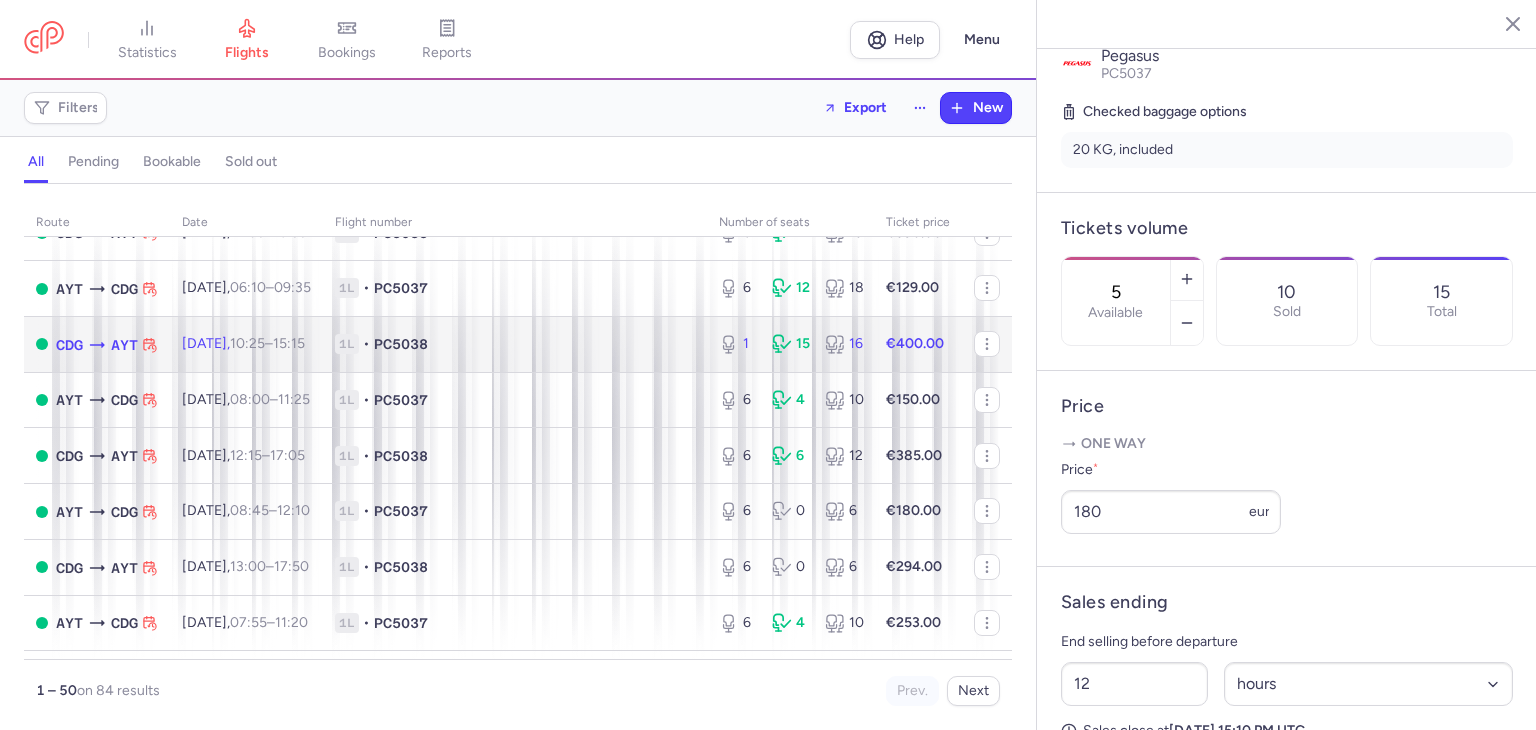 click on "PC5038" at bounding box center (401, 344) 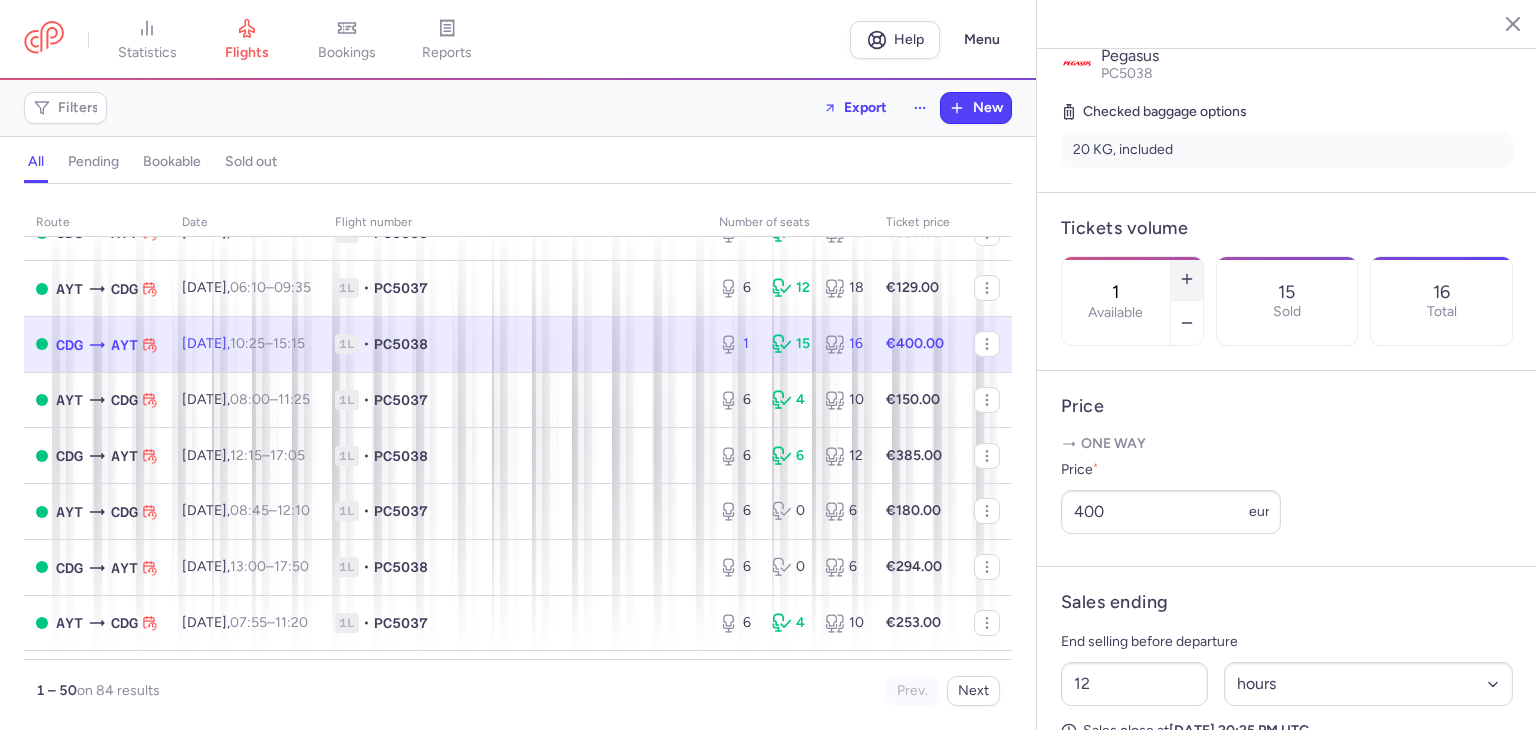 click 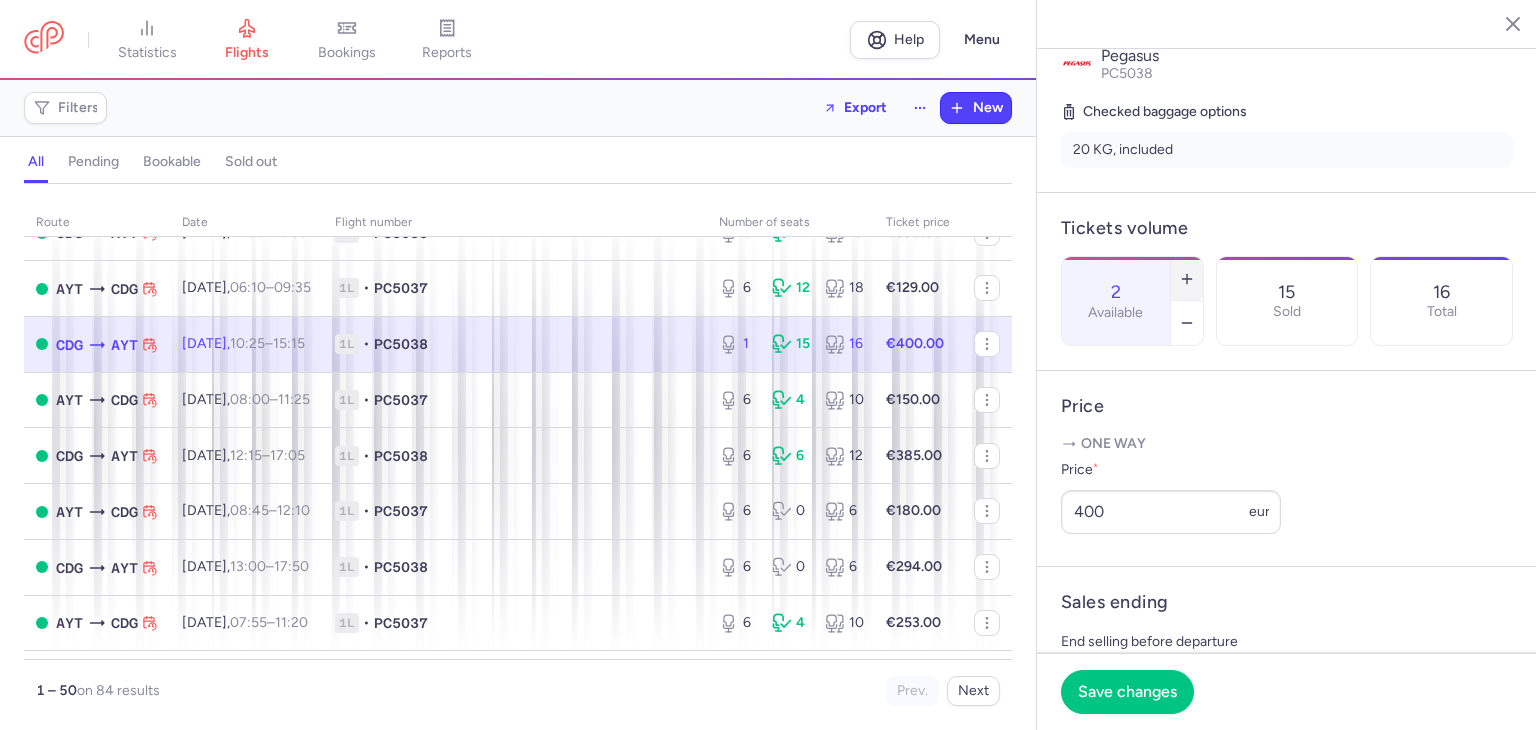click 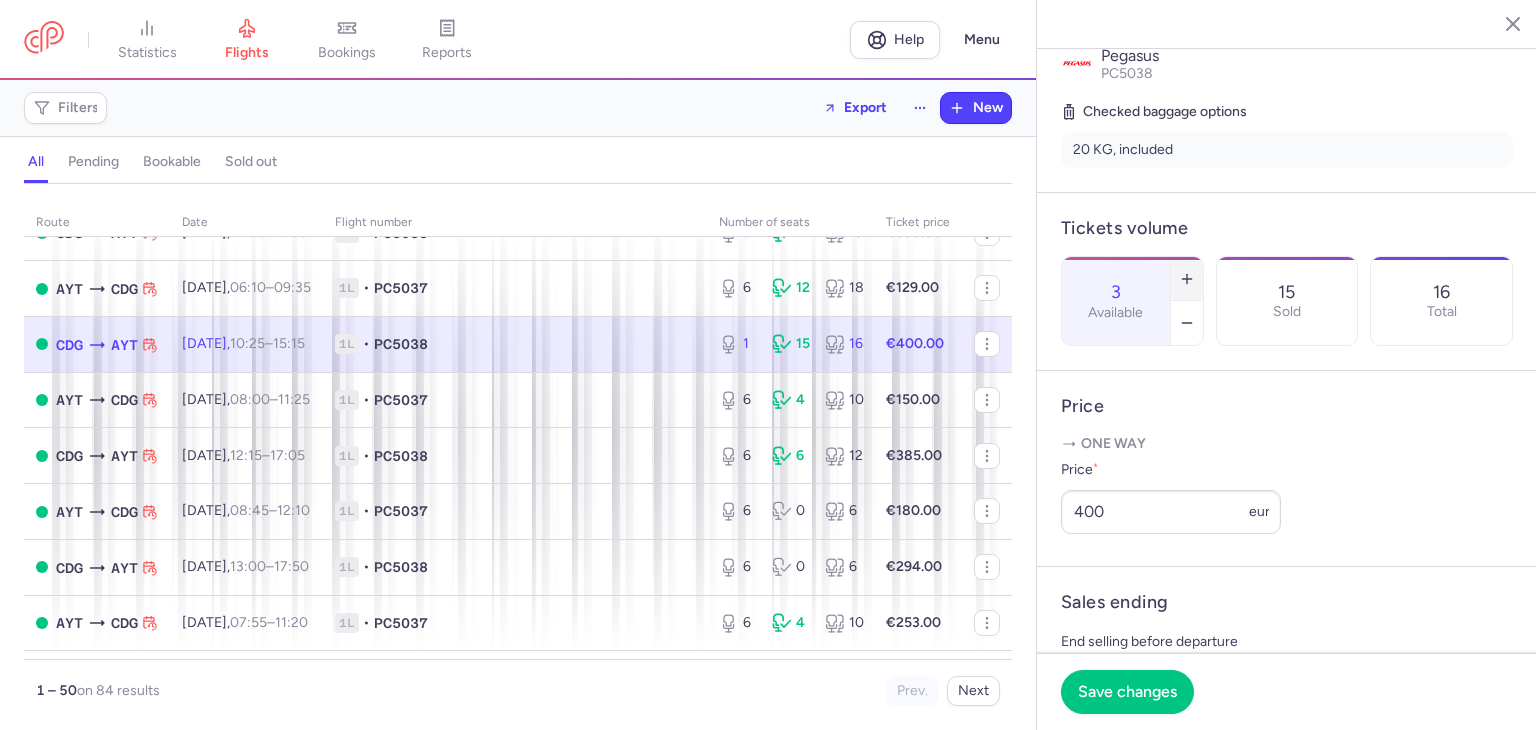click 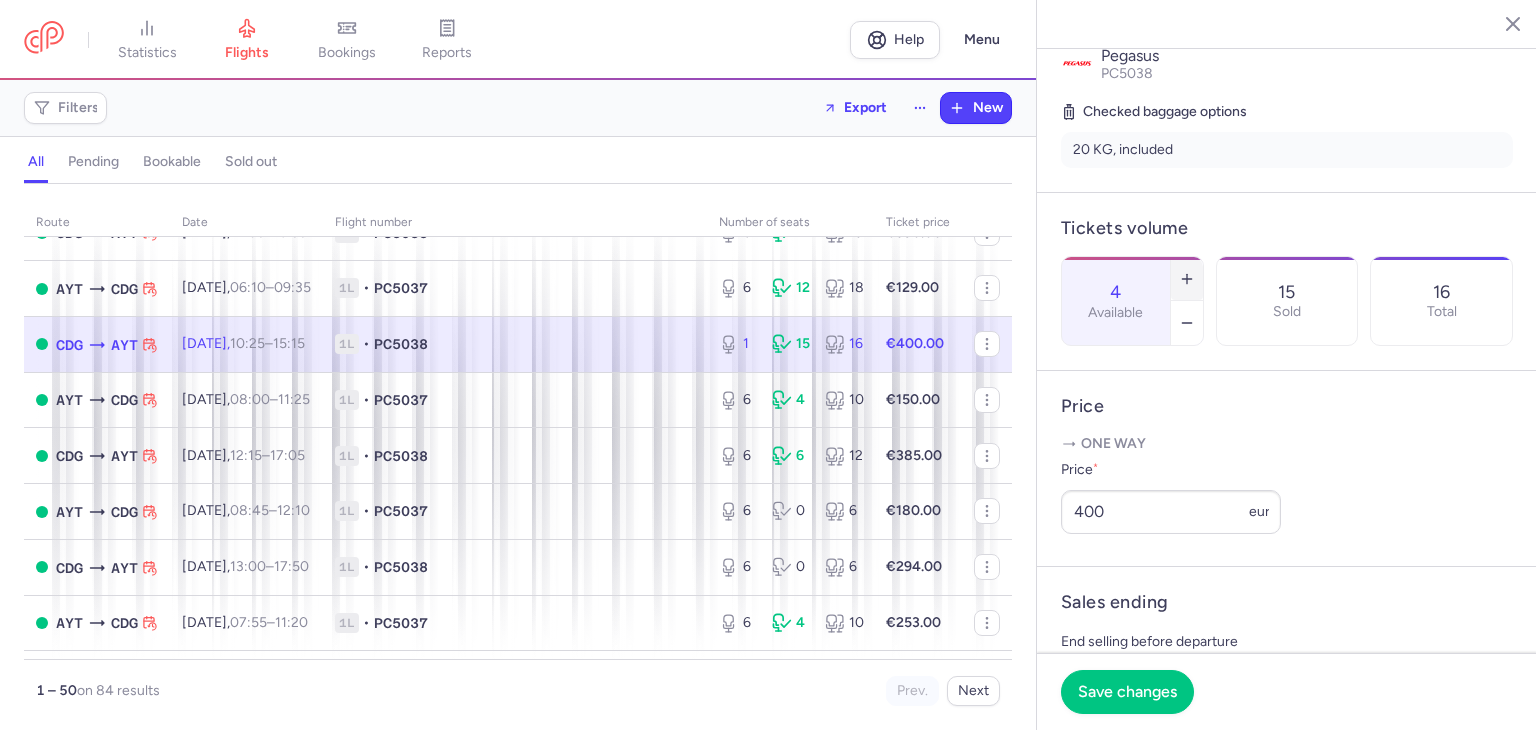 click 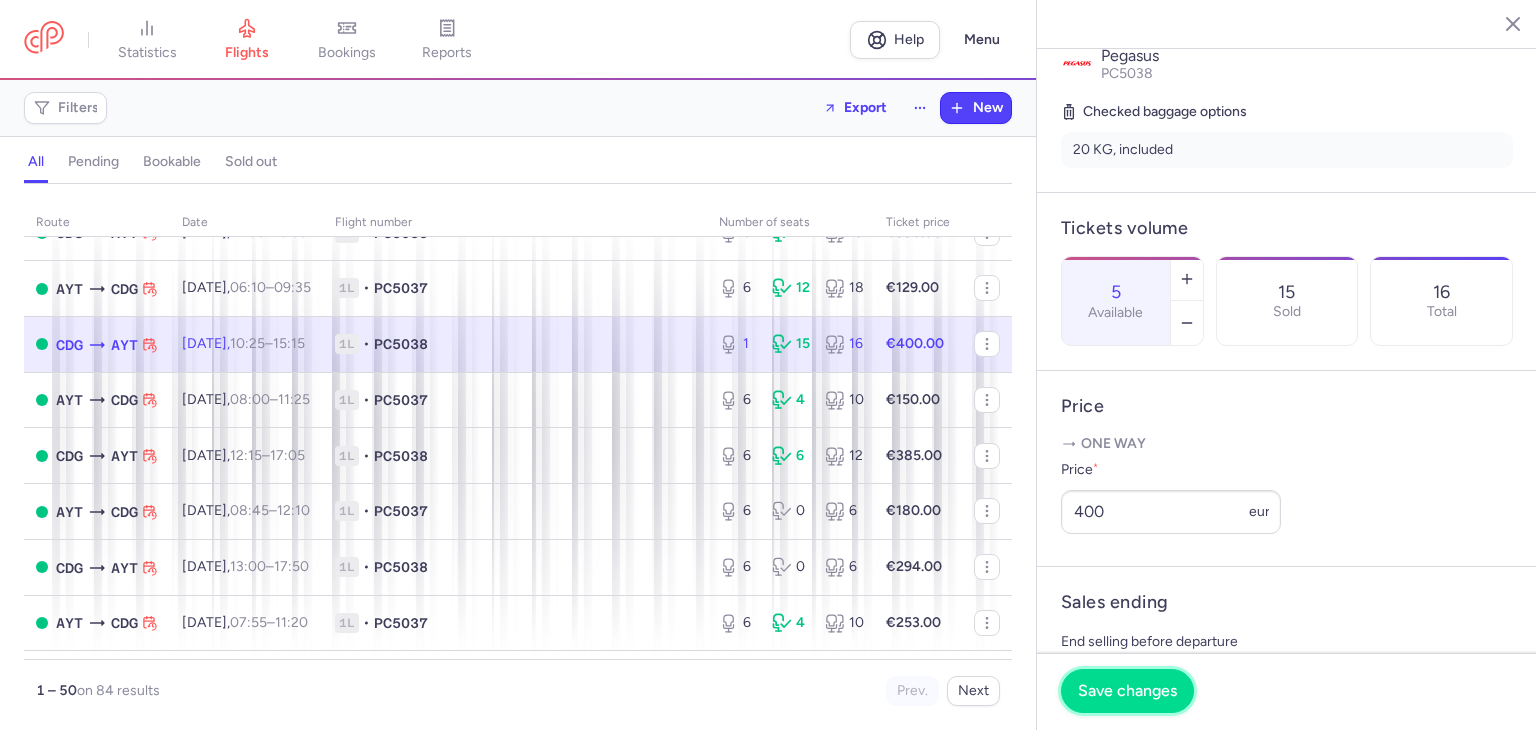 click on "Save changes" at bounding box center [1127, 691] 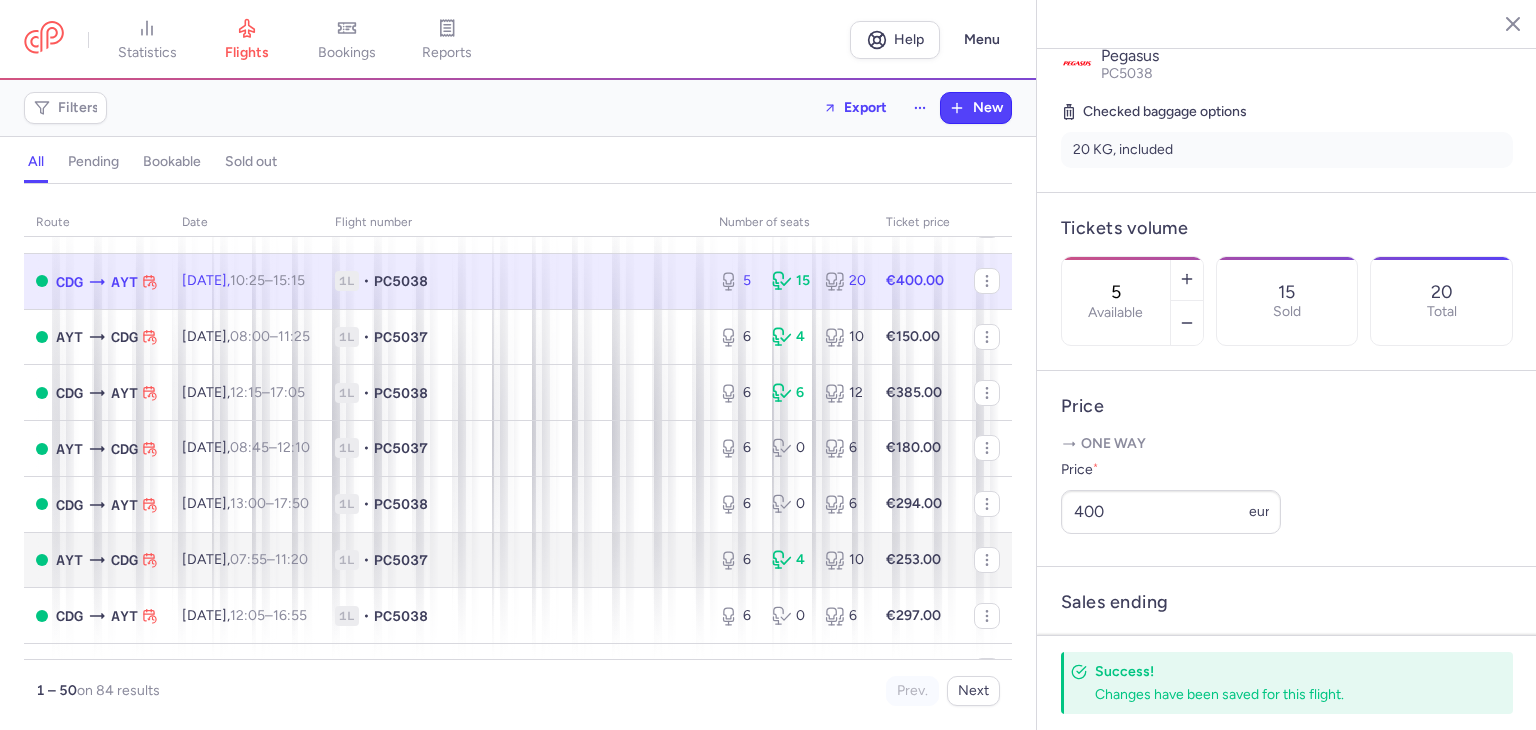 scroll, scrollTop: 866, scrollLeft: 0, axis: vertical 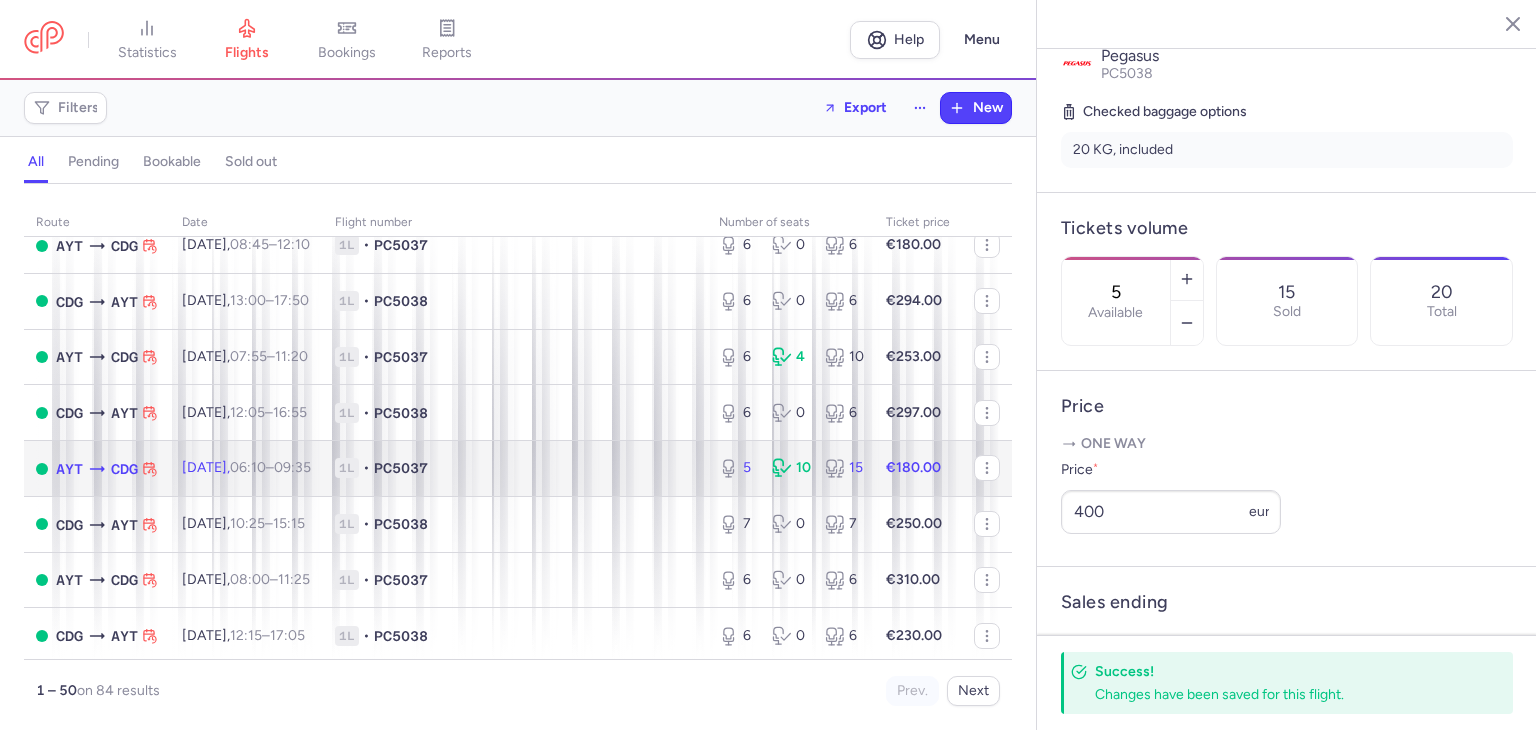 click on "[DATE]  06:10  –  09:35  +0" at bounding box center (246, 469) 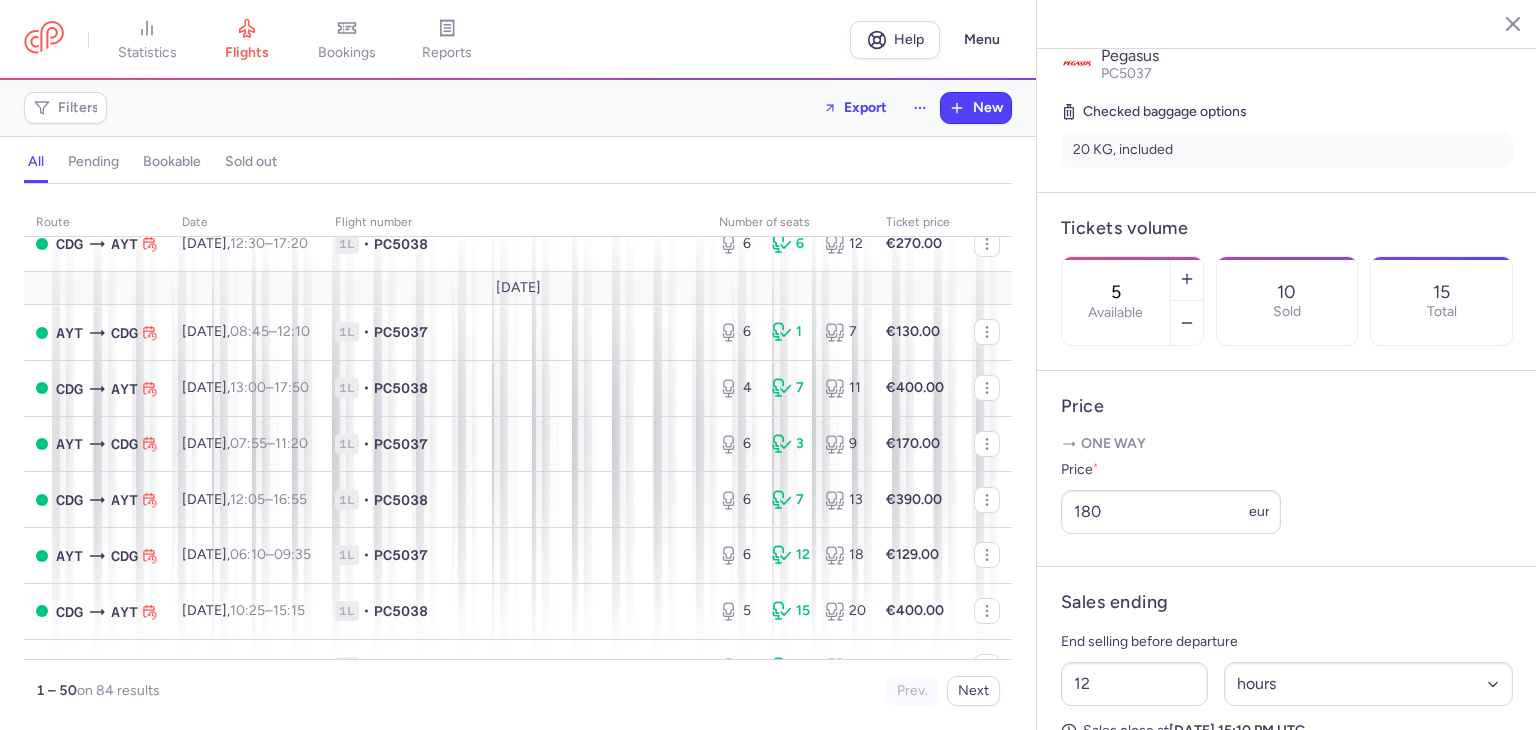 scroll, scrollTop: 0, scrollLeft: 0, axis: both 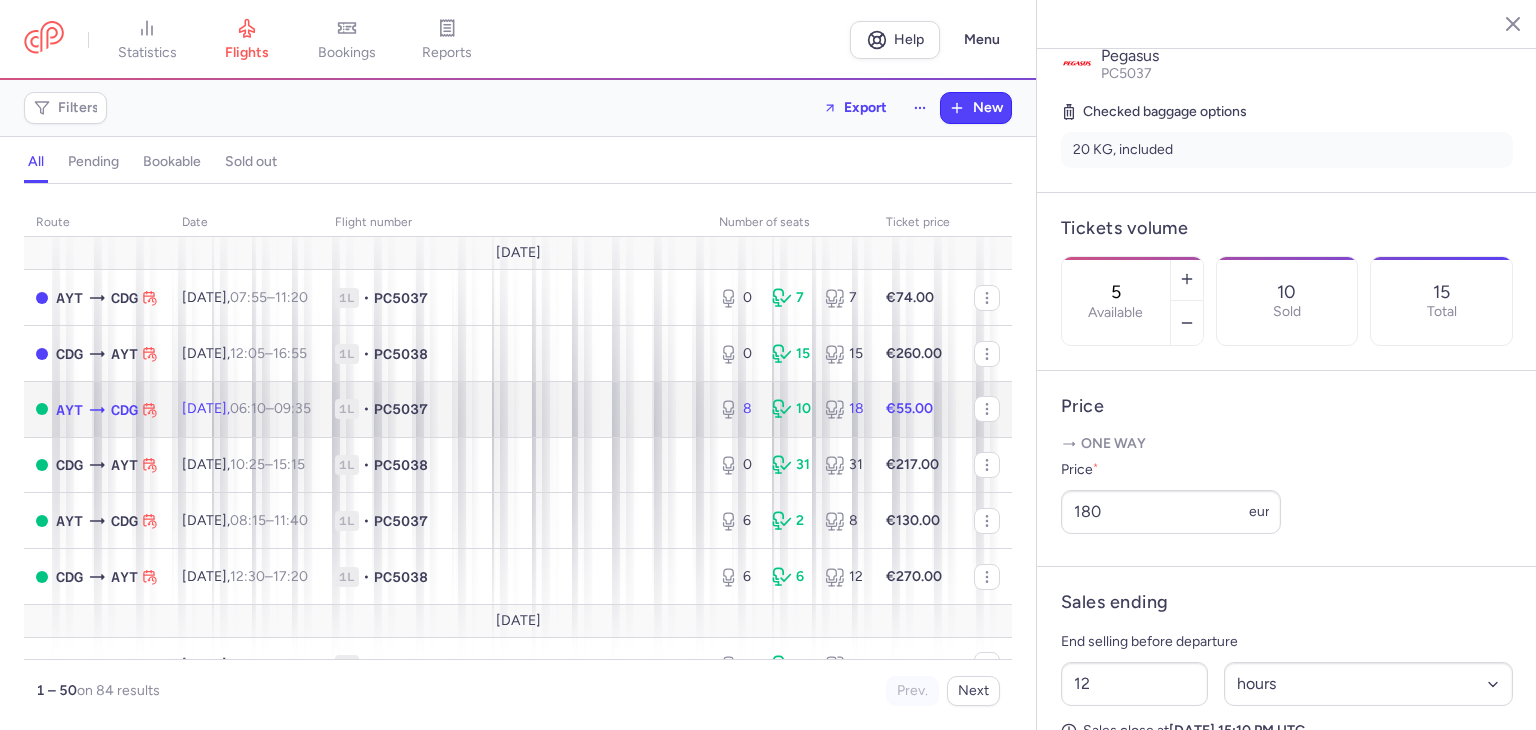 click on "[DATE]  06:10  –  09:35  +0" at bounding box center (246, 409) 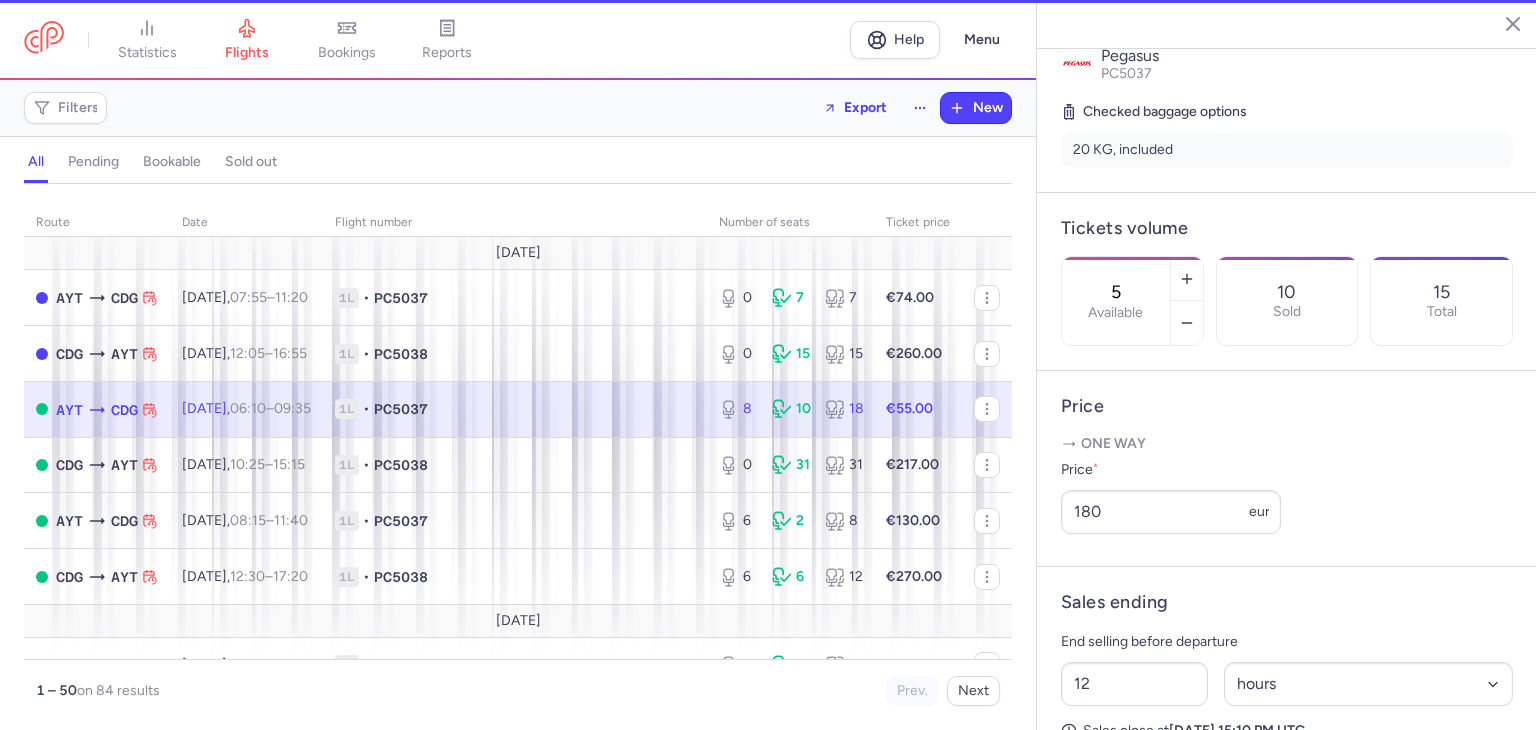 type on "8" 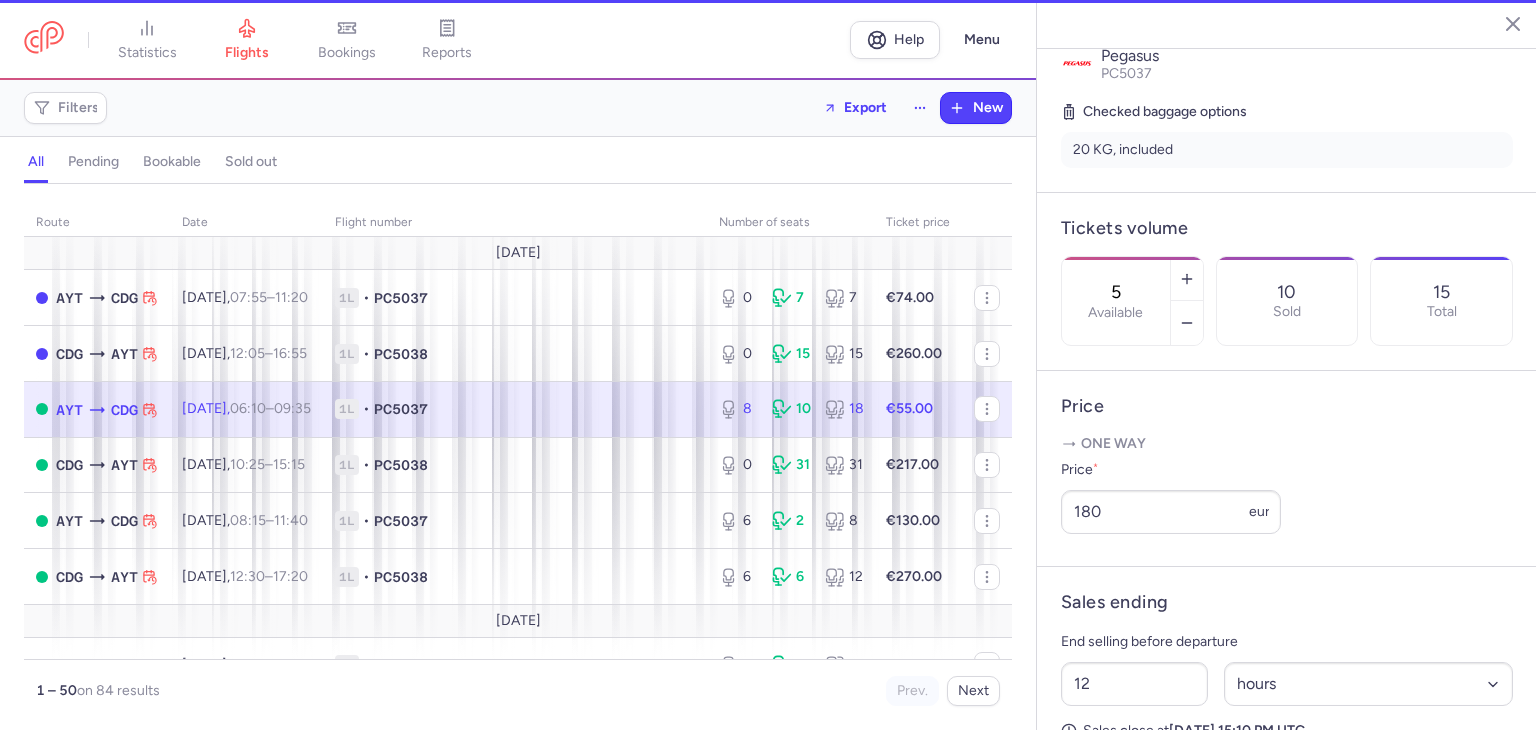 type on "4" 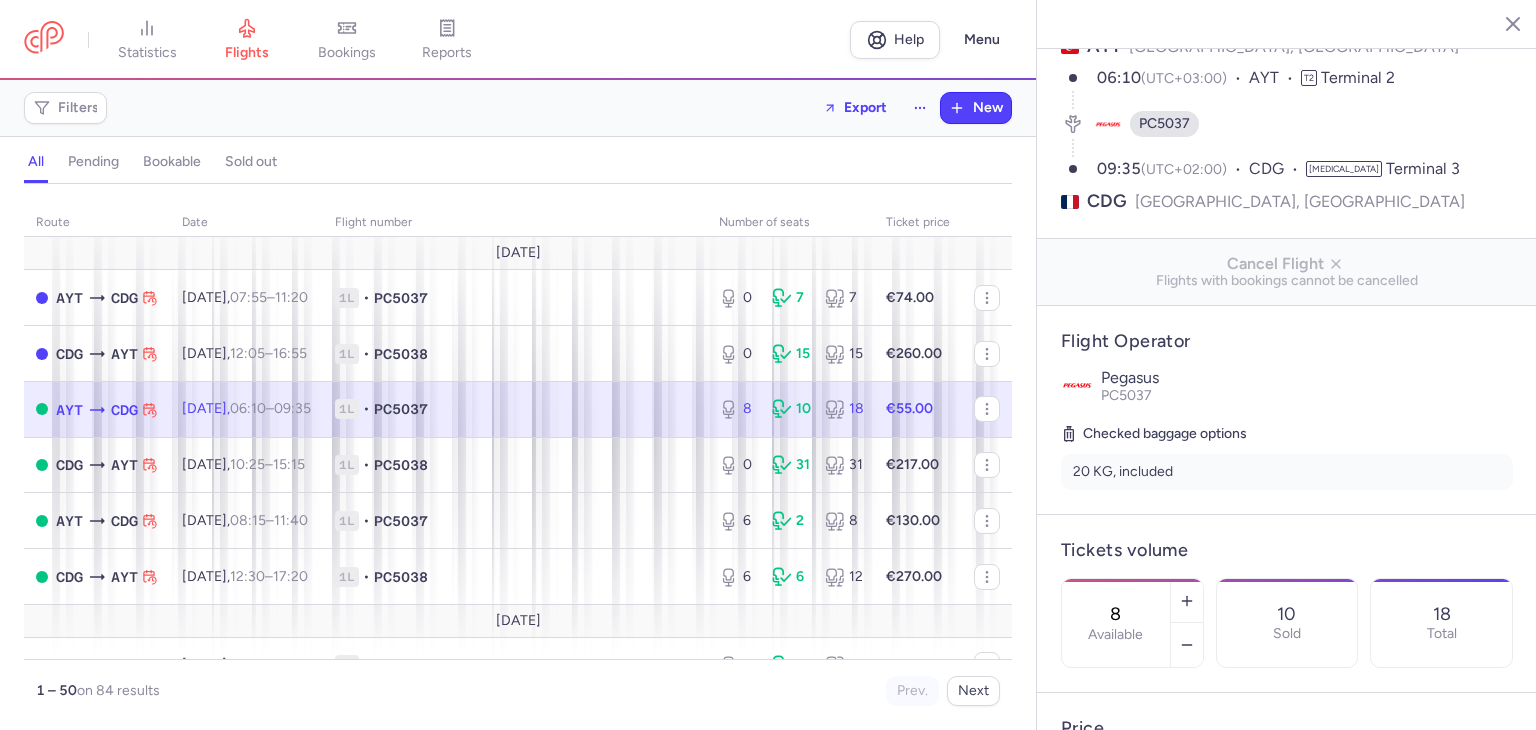 scroll, scrollTop: 0, scrollLeft: 0, axis: both 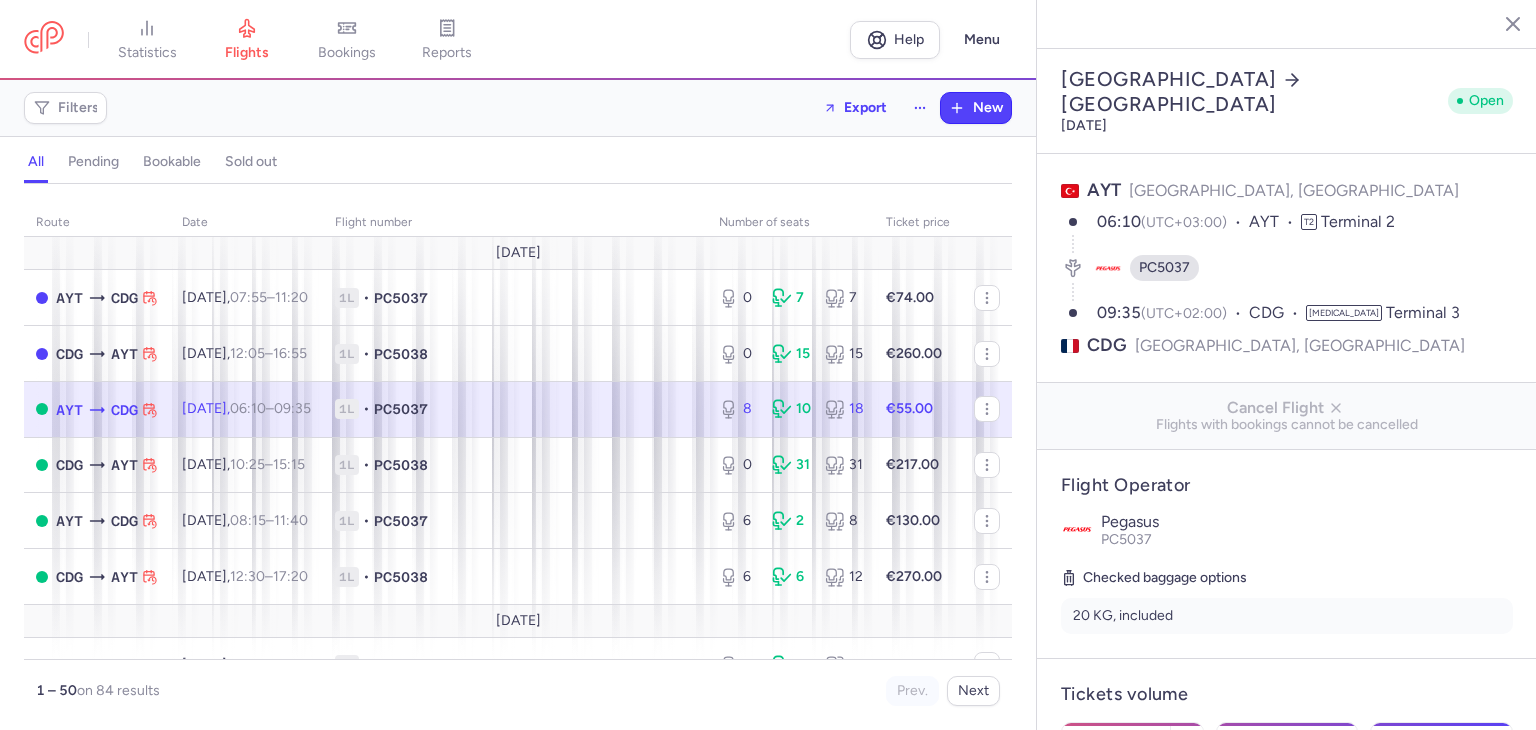 click 